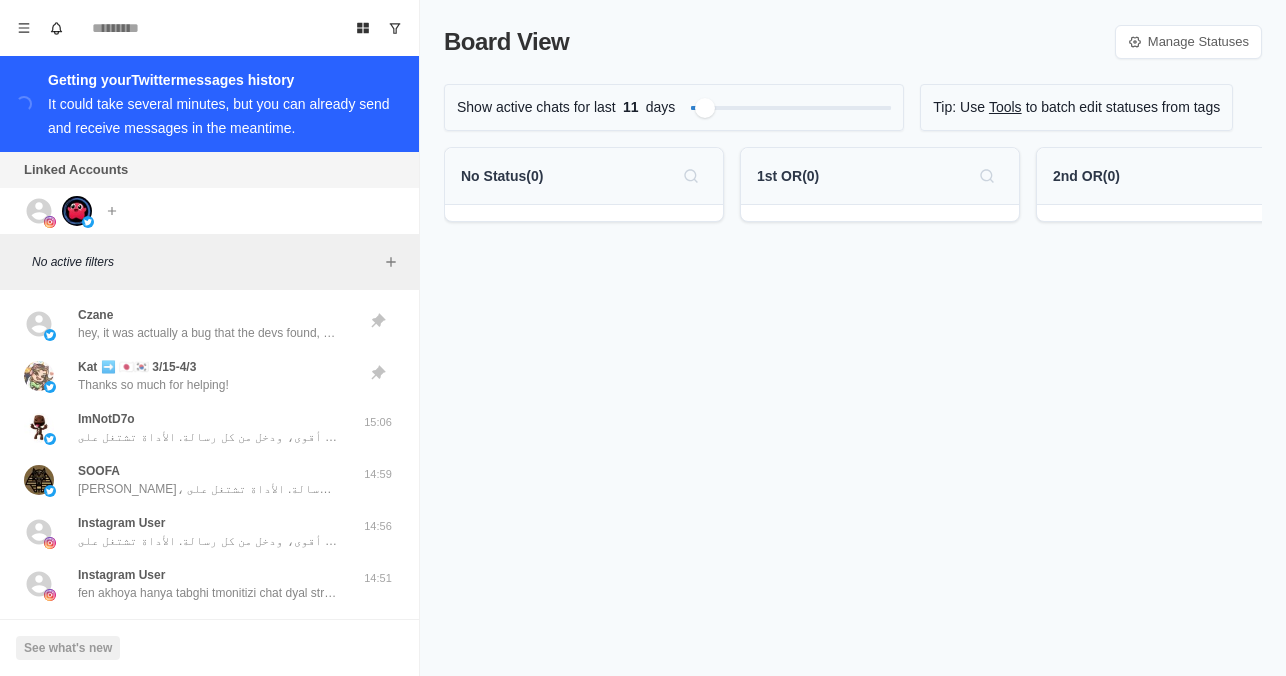 scroll, scrollTop: 0, scrollLeft: 0, axis: both 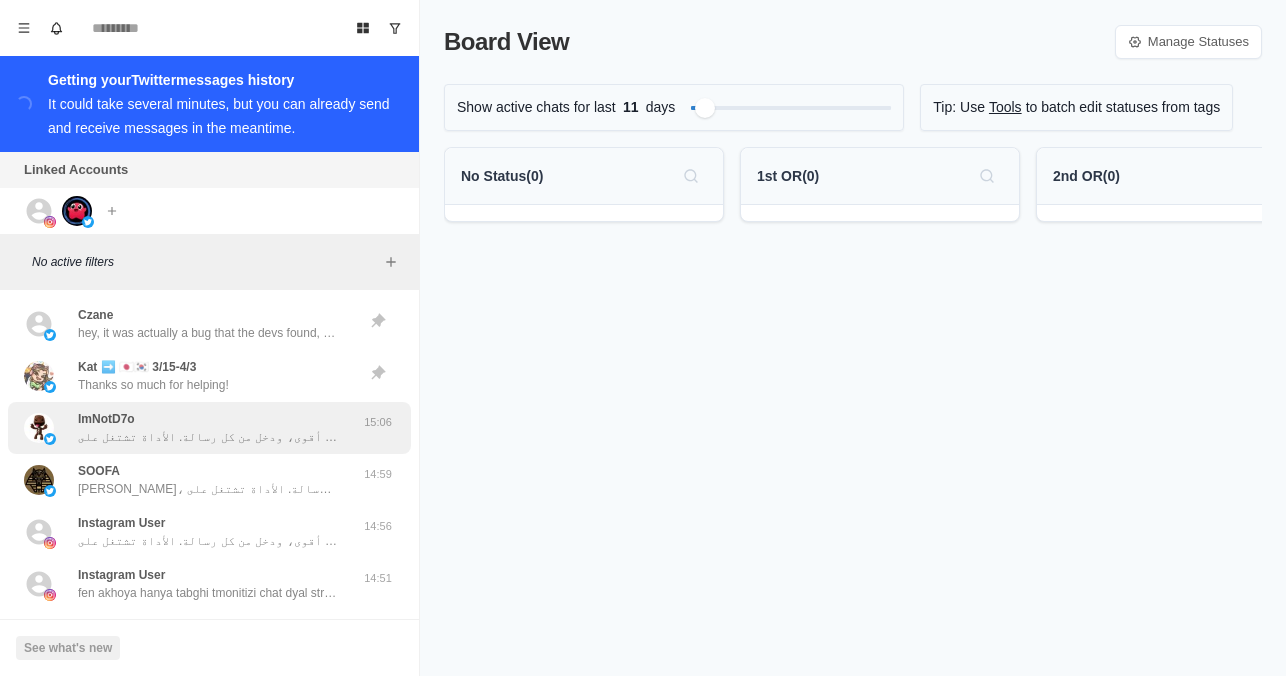 click at bounding box center (378, 376) 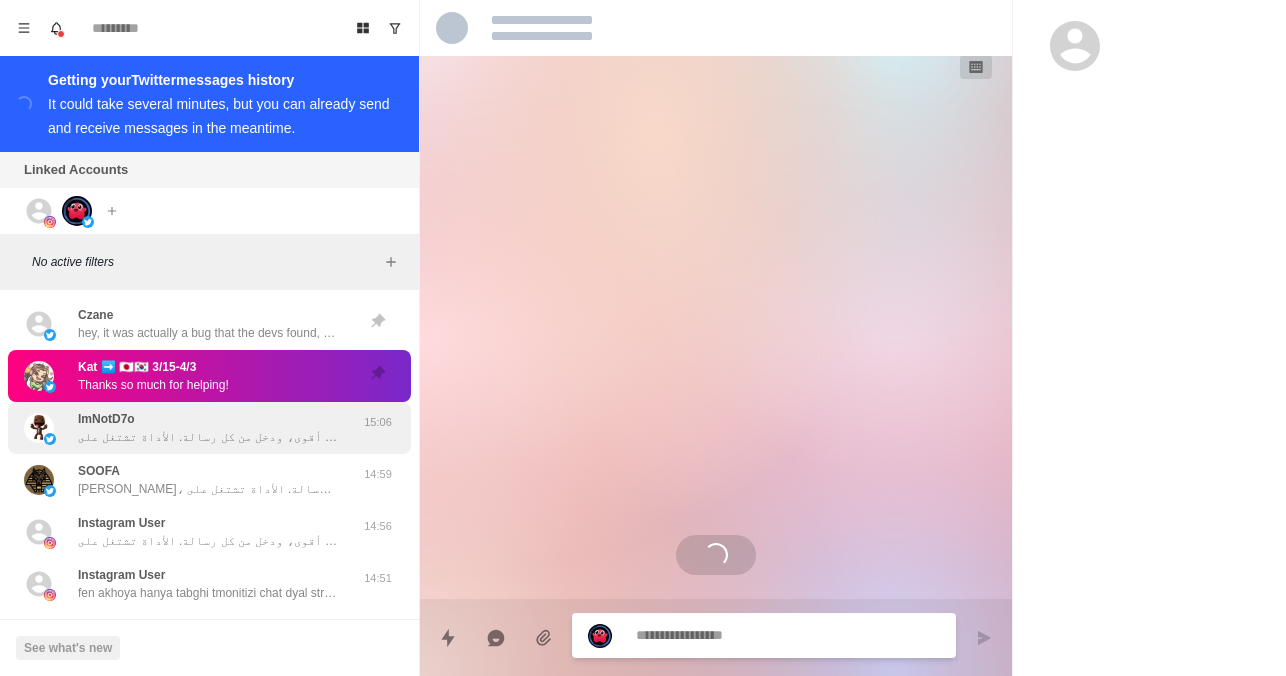 click on "سلام،
تخيل الشات في بثك... يتحوّل لصوت بصوت شخصية مشهورة أو حتى بصوتك! بذكاء اصطناعي، تفاعل يصير أقوى، ودخل من كل رسالة. الأداة تشتغل على Twitch وKick وYouTube.
حاب تعرف كيف؟" at bounding box center (208, 437) 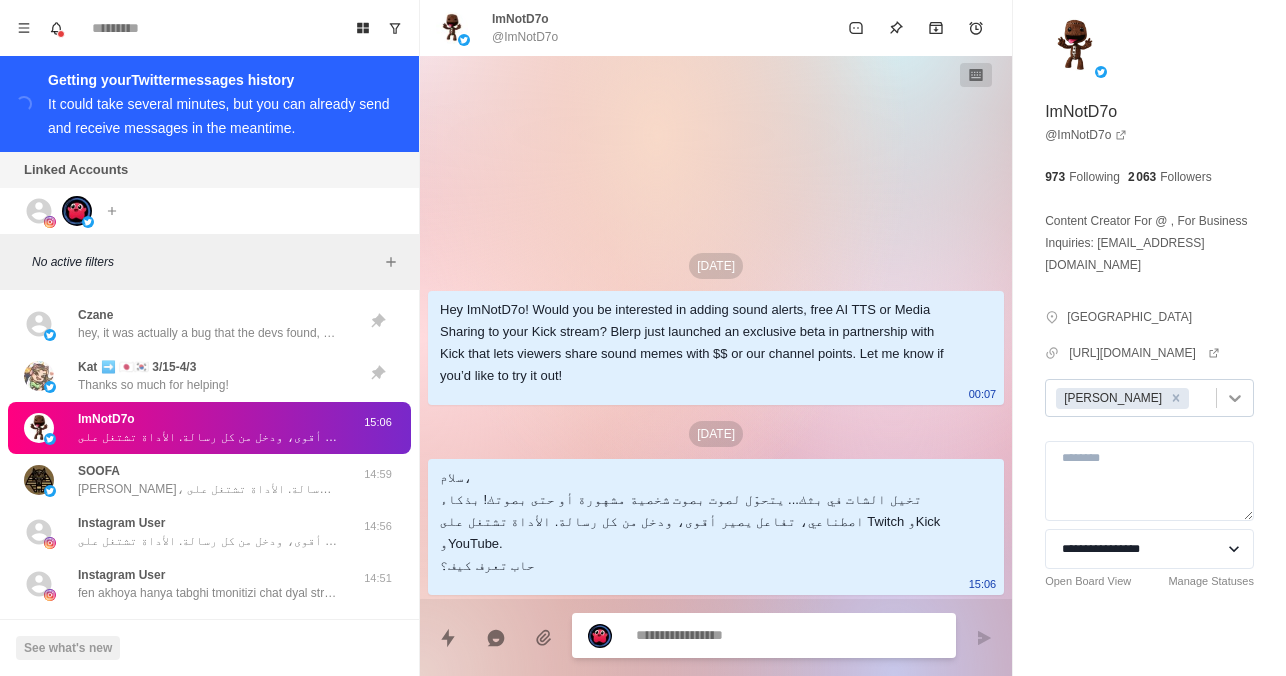 click 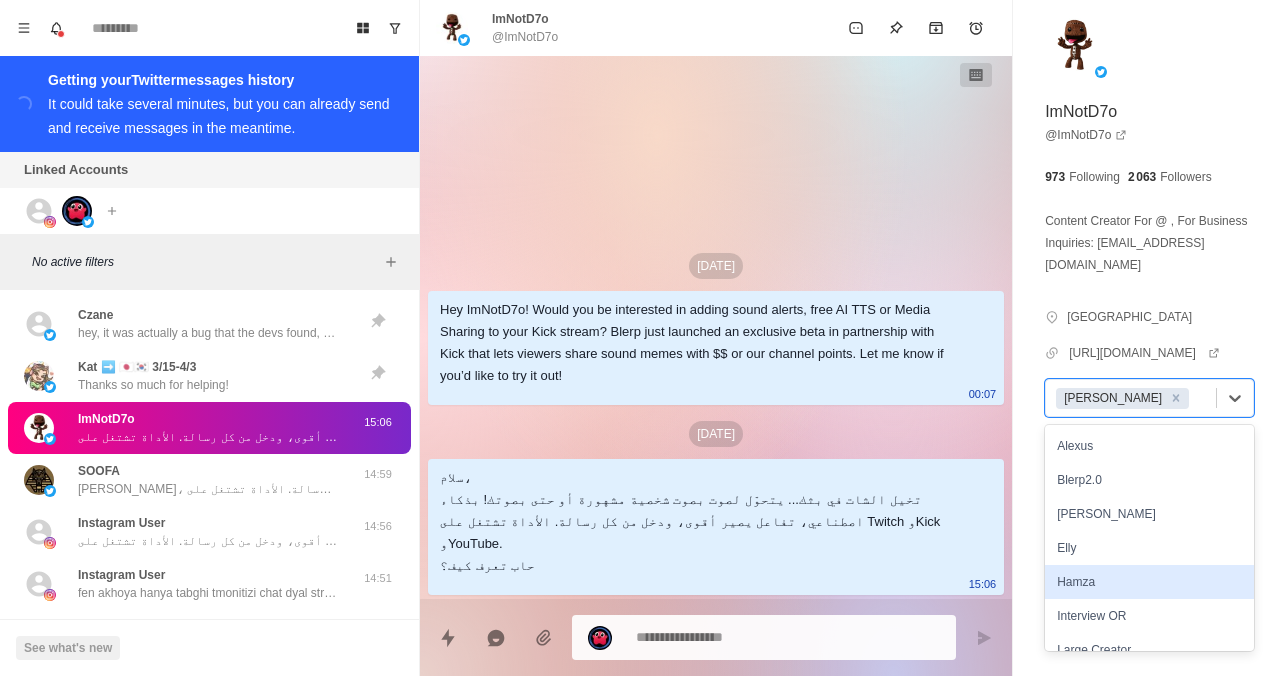 click on "Hamza" at bounding box center (1149, 582) 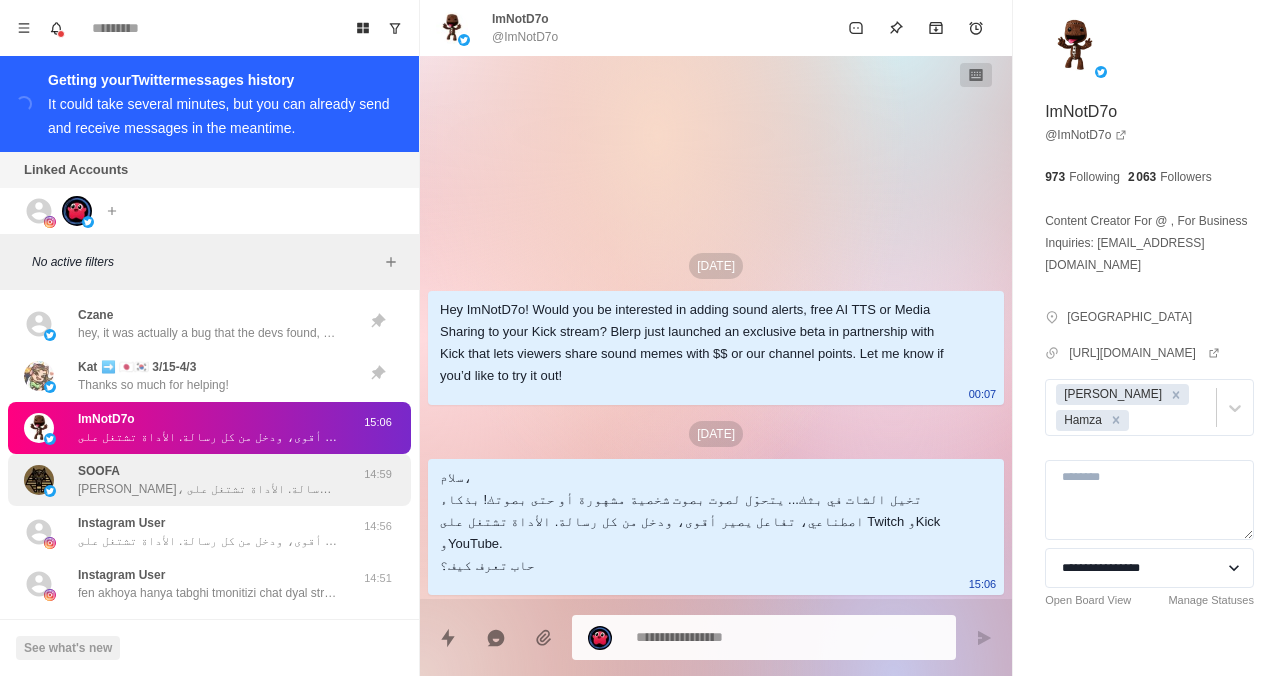 click on "[PERSON_NAME]،
تخيل الشات في بثك... يتحوّل لصوت بصوت شخصية مشهورة أو حتى بصوتك! بذكاء اصطناعي، تفاعل يصير أقوى، ودخل من كل رسالة. الأداة تشتغل على Twitch وKick وYouTube.
حاب تعرف كيف؟" at bounding box center (208, 489) 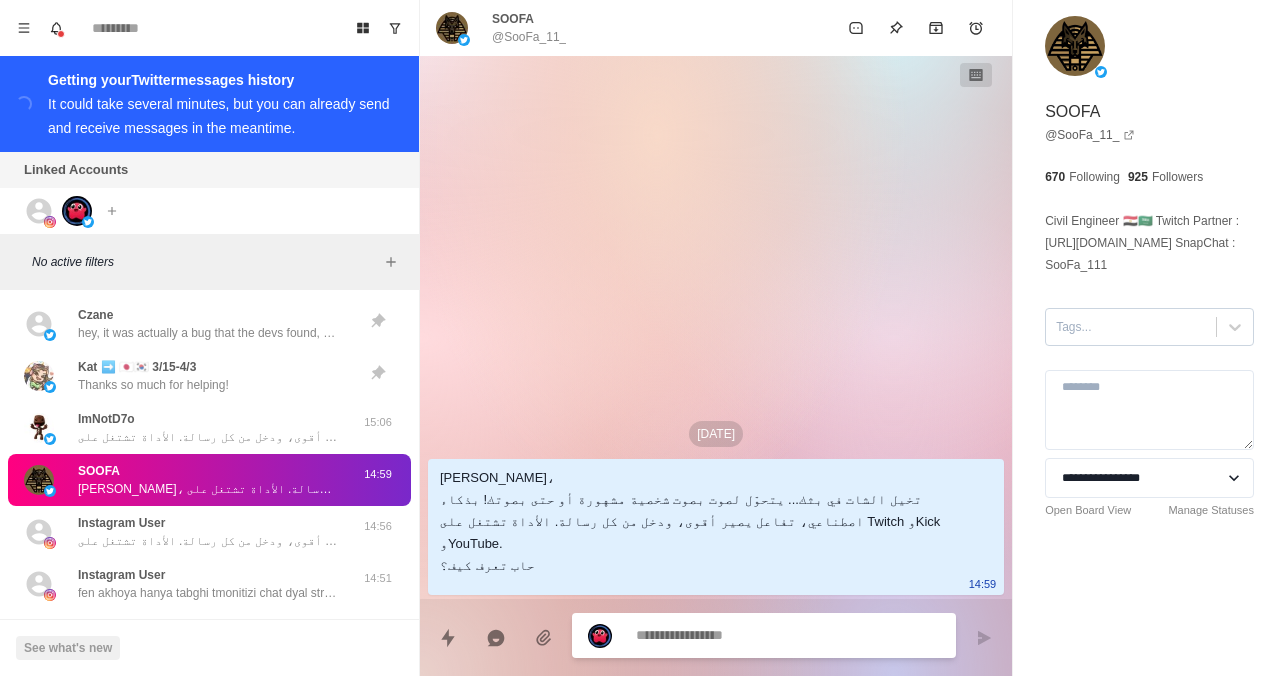 click on "Tags..." at bounding box center [1131, 327] 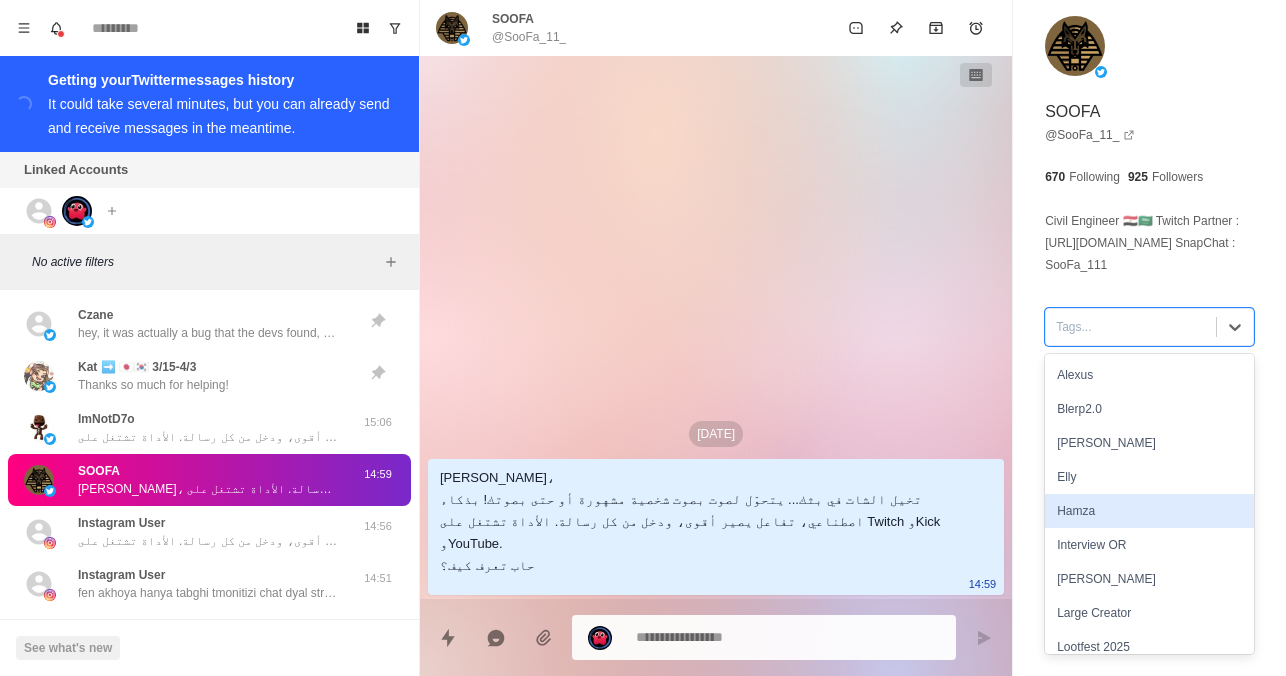 click on "Hamza" at bounding box center [1149, 511] 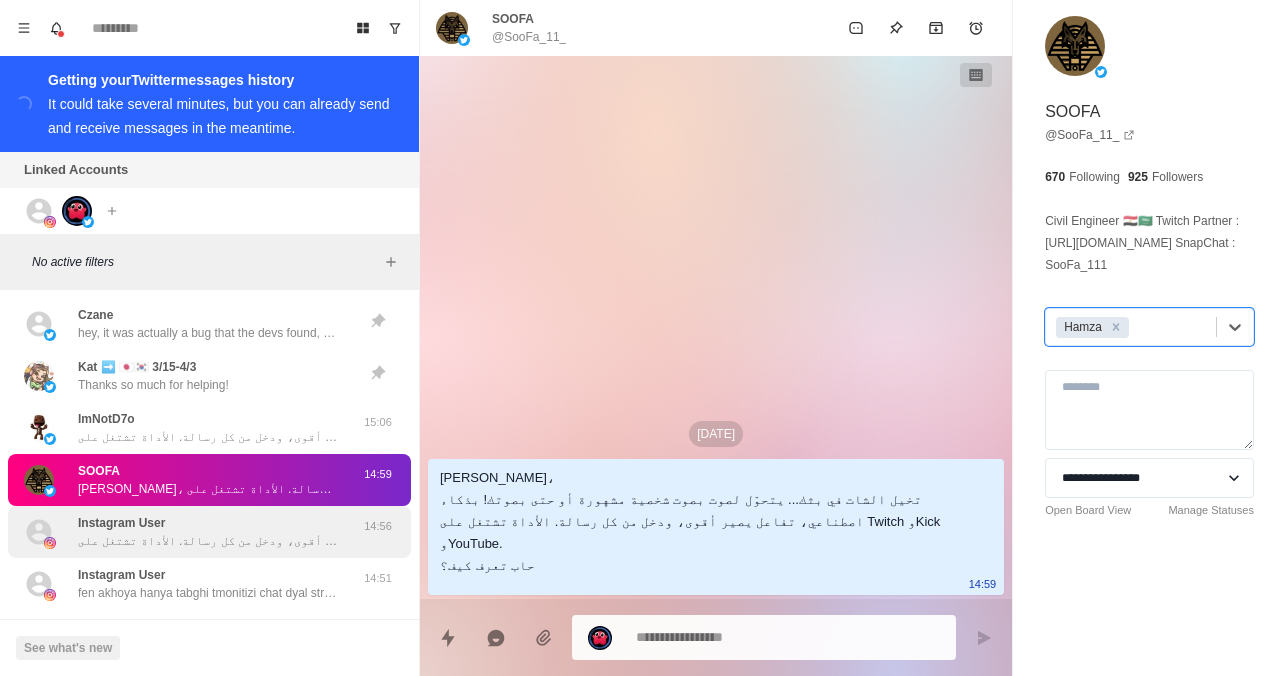 click on "Instagram User سلام حمزه ،
تخيل الشات في بثك... يتحوّل لصوت بصوت شخصية مشهورة أو حتى بصوتك! بذكاء اصطناعي، تفاعل يصير أقوى، ودخل من كل رسالة. الأداة تشتغل على Twitch وKick وYouTube.
حاب تعرف كيف؟" at bounding box center [208, 532] 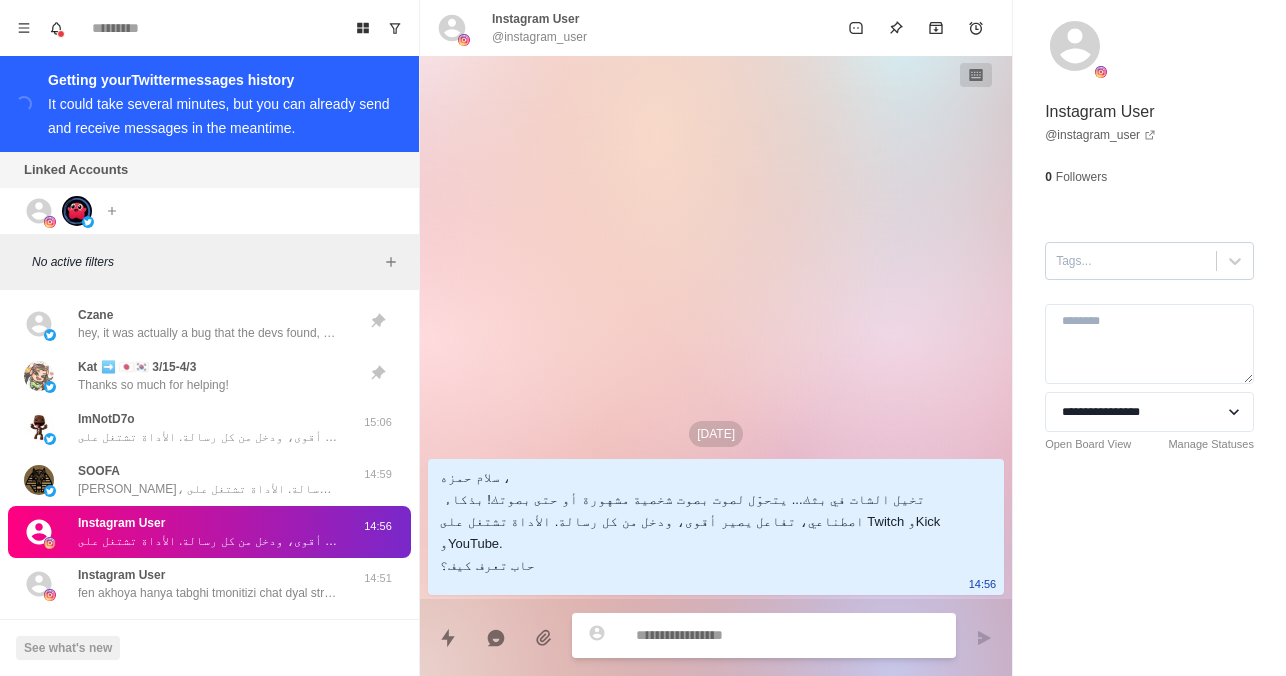 click at bounding box center [1131, 261] 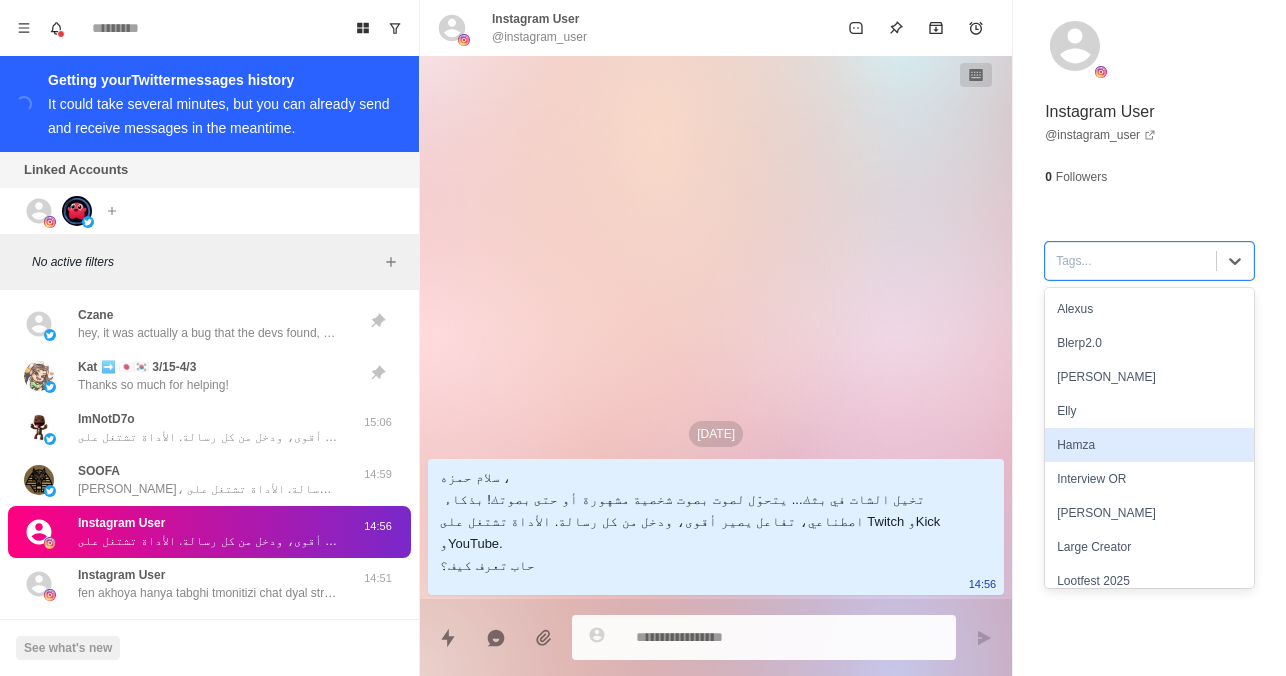 click on "Hamza" at bounding box center (1149, 445) 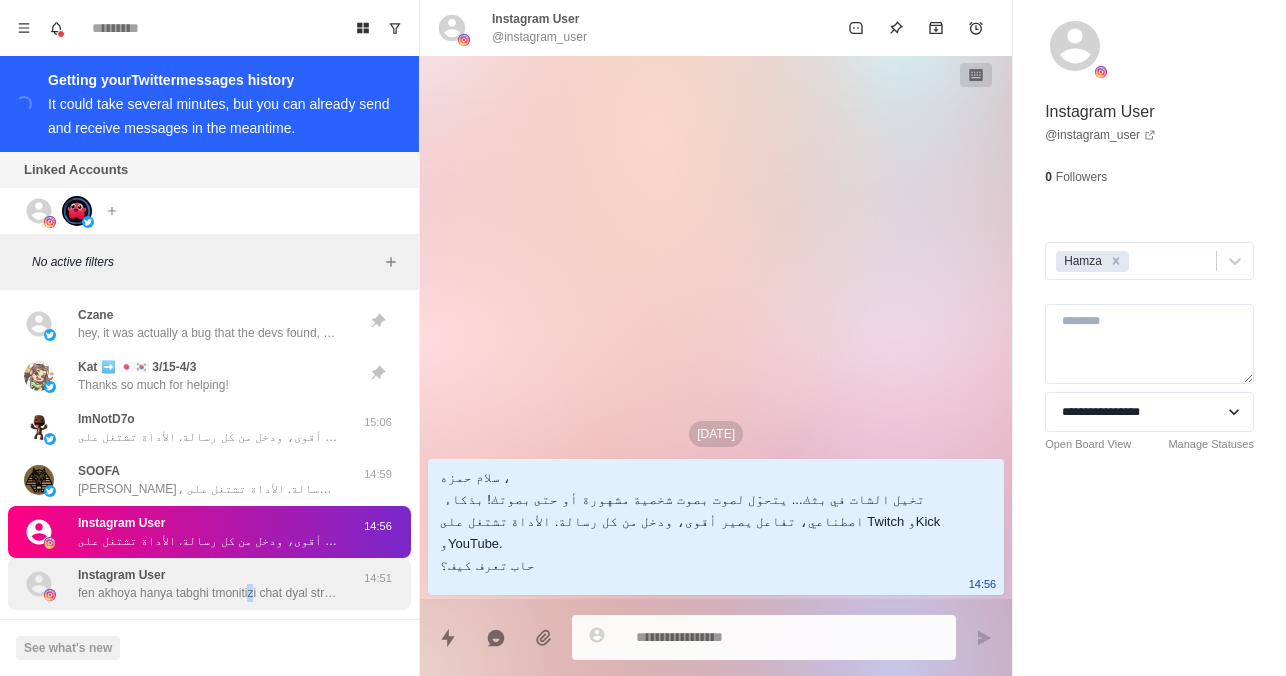 click on "fen akhoya hanya tabghi tmonitizi chat dyal stream dyalek b l AI
blast man chat ymchi ghir daye3 momkin tkhali AI yraj3o bsot machhour onta tkhalass 3la kola rissala?" at bounding box center [208, 593] 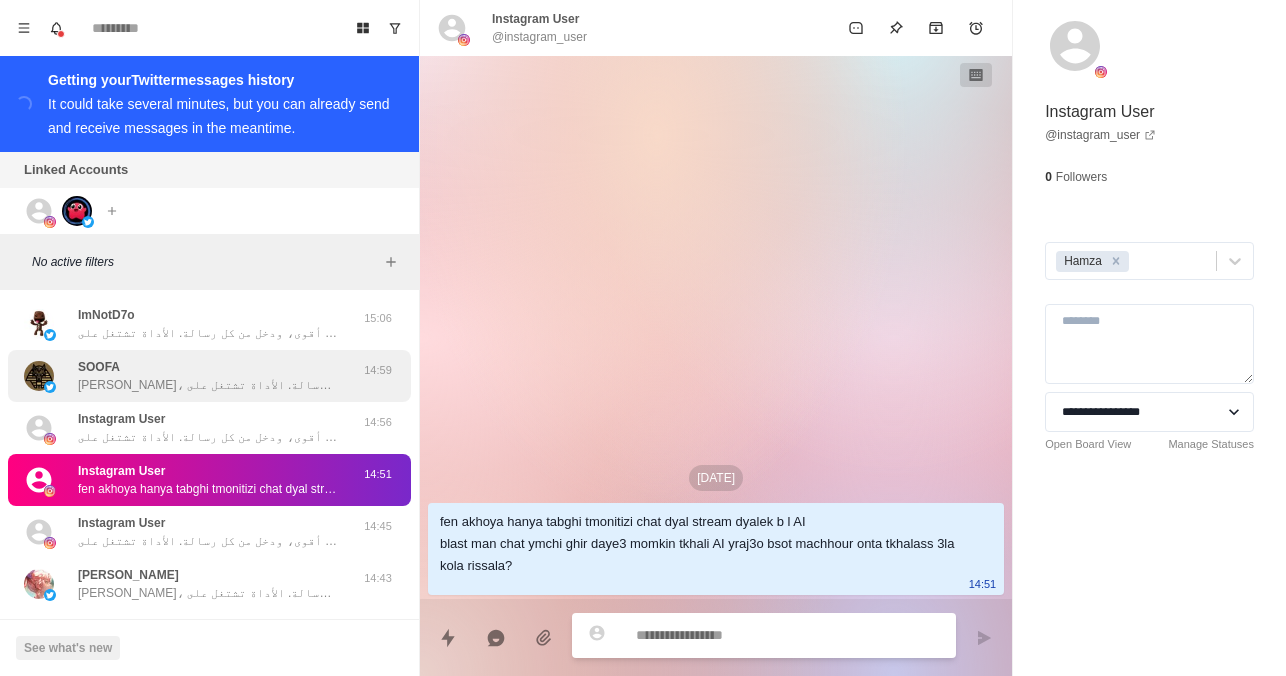 scroll, scrollTop: 106, scrollLeft: 0, axis: vertical 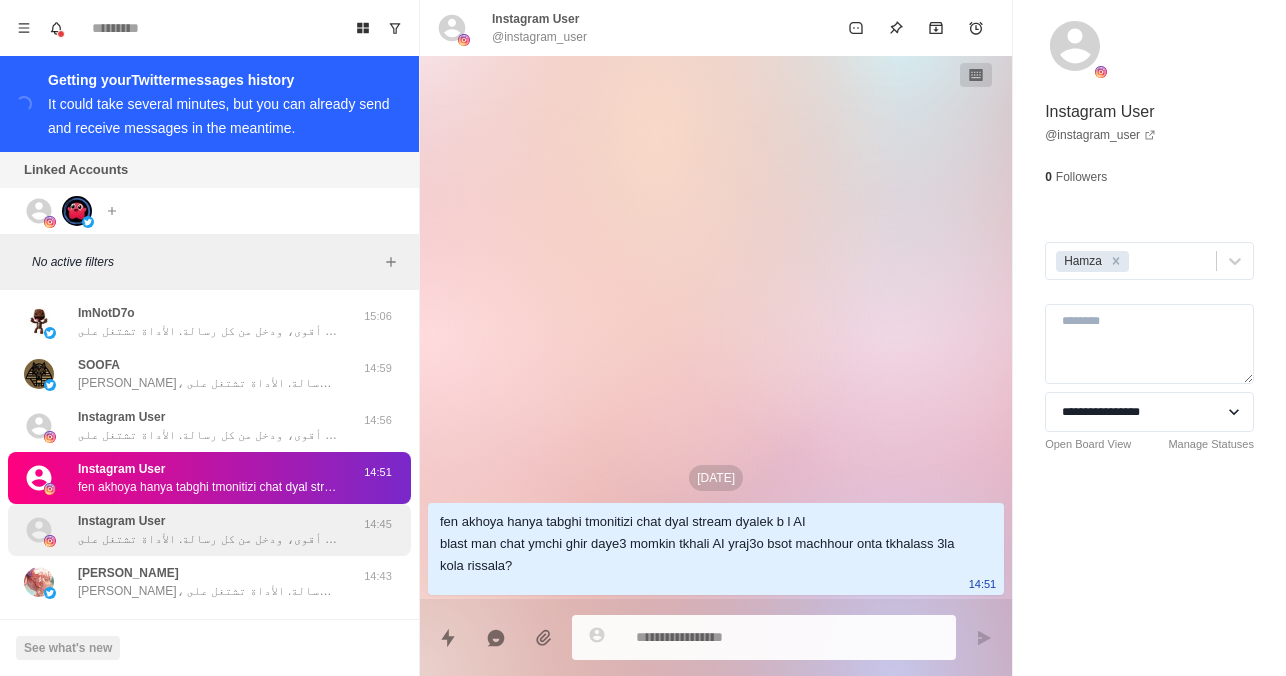 click on "سلام علي،
تخيل الشات في بثك... يتحوّل لصوت بصوت شخصية مشهورة أو حتى بصوتك! بذكاء اصطناعي، تفاعل يصير أقوى، ودخل من كل رسالة. الأداة تشتغل على Twitch وKick وYouTube...
حاب تعرف كيف؟" at bounding box center [208, 539] 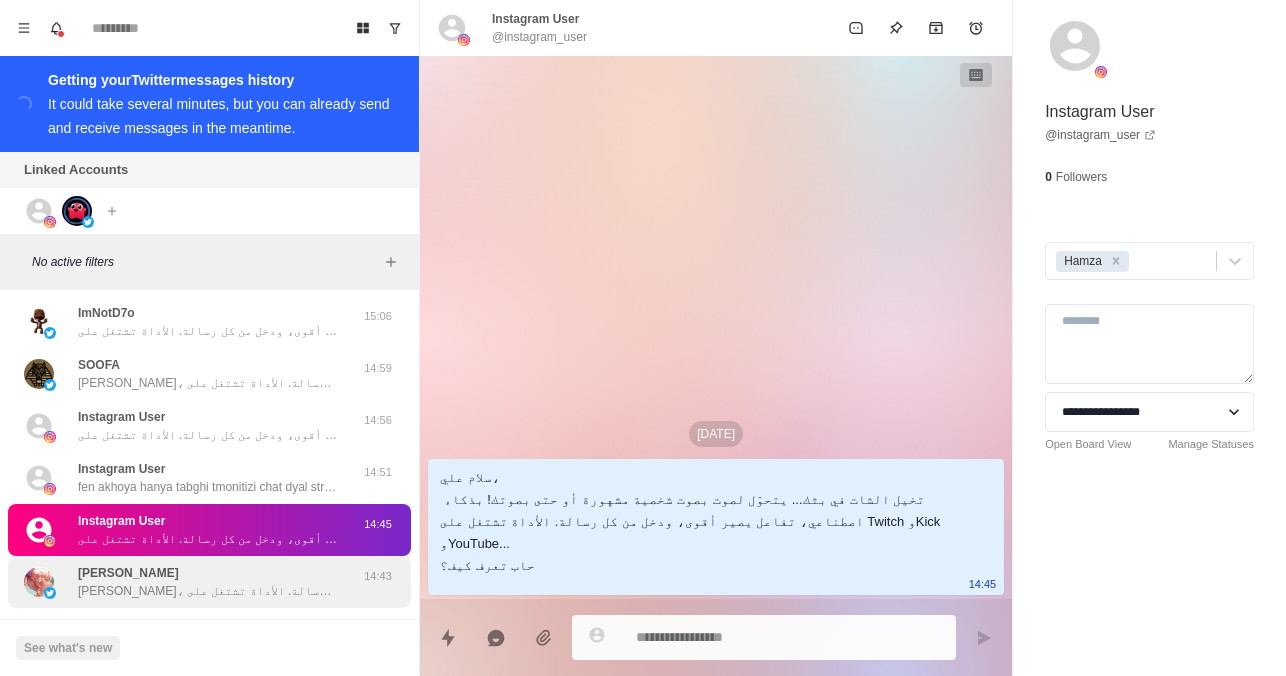 click on "[PERSON_NAME]،
تخيلي الشات في بثك... يتحوّل لصوت بصوت شخصية مشهورة أو حتى بصوتك! بذكاء اصطناعي، تفاعل يصير أقوى، ودخل من كل رسالة. الأداة تشتغل على Twitch وKick وYouTube...
حاب تعرف كيف؟" at bounding box center [208, 591] 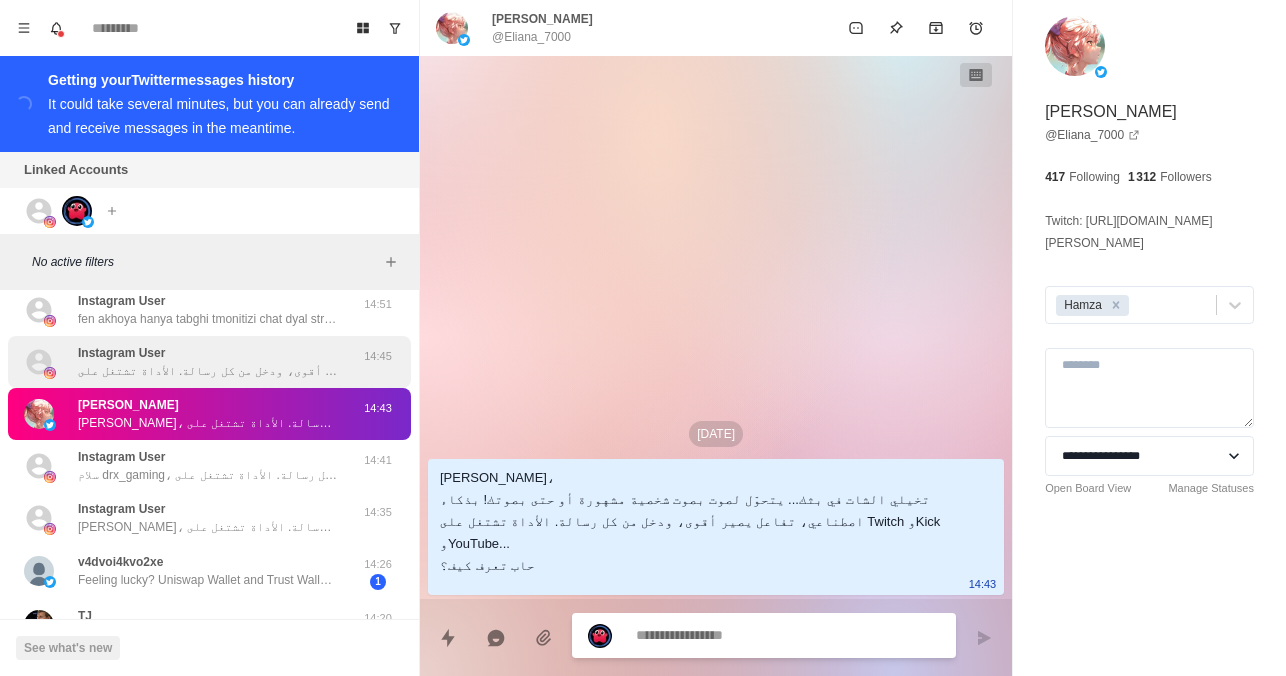 scroll, scrollTop: 275, scrollLeft: 0, axis: vertical 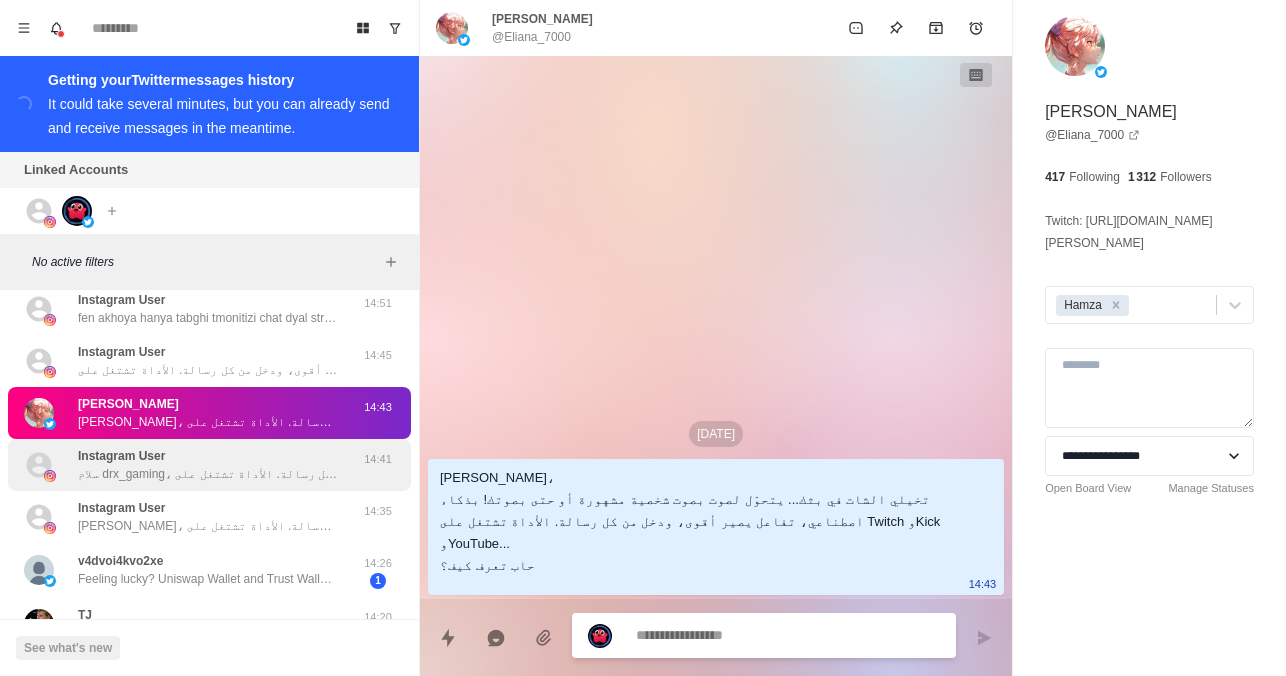 click on "Instagram User سلام drx_gaming،
تخيل الشات في بثك... يتحوّل لصوت بصوت شخصية مشهورة أو حتى بصوتك! بذكاء اصطناعي، تفاعل يصير أقوى، ودخل من كل رسالة. الأداة تشتغل على Twitch وKick وYouTube.
حاب تعرف كيف؟ 14:41" at bounding box center (209, 465) 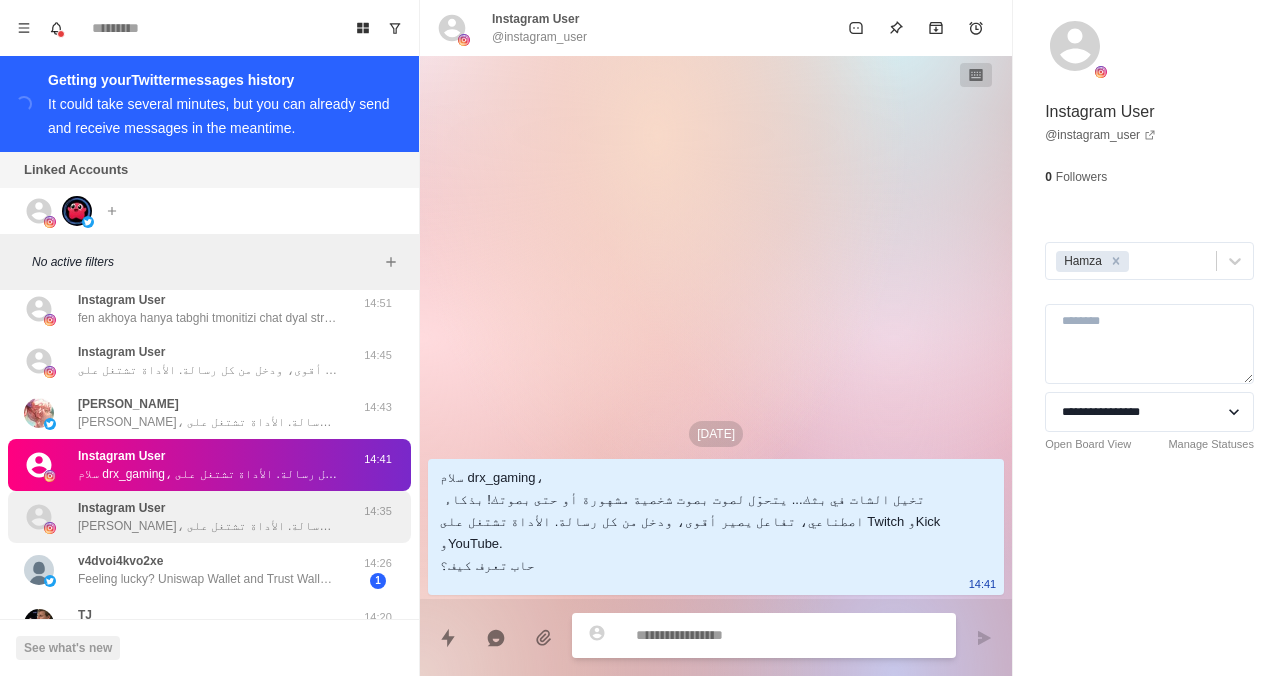 click on "[PERSON_NAME]،
تخيل الشات في بثك... يتحوّل لصوت بصوت شخصية مشهورة أو حتى بصوتك! بذكاء اصطناعي، تفاعل يصير أقوى، ودخل من كل رسالة. الأداة تشتغل على Twitch وKick وYouTube.
حاب تعرف كيف؟
بانتظار ردك" at bounding box center (208, 526) 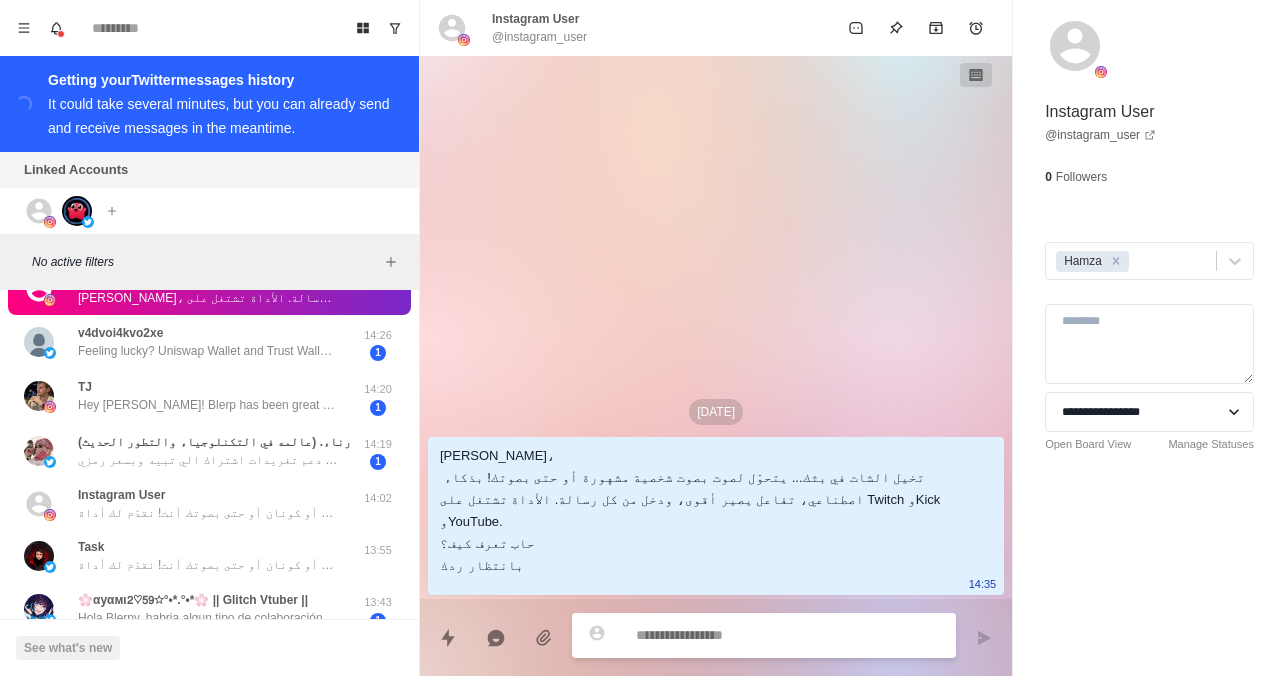 scroll, scrollTop: 509, scrollLeft: 0, axis: vertical 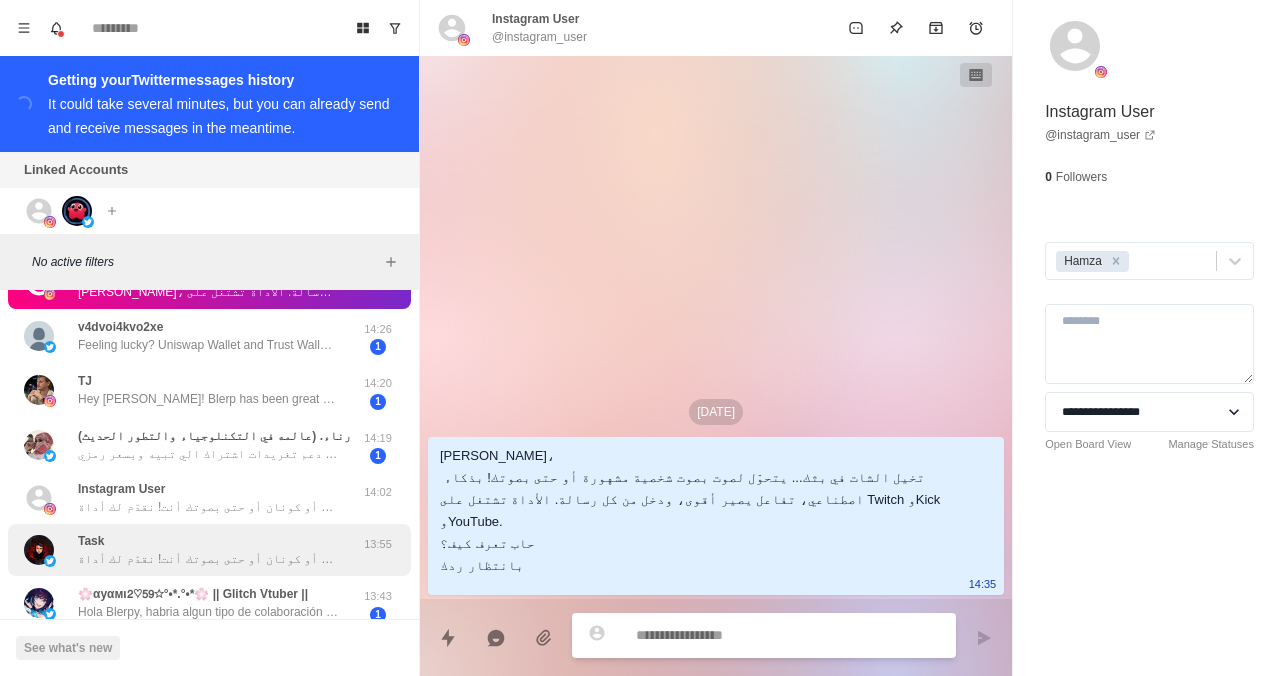 click on "Task سلام تاسك،
تخيل لو الشات في بثك ما يمر مرور الكرام…
بل يُنطق بصوت شخصيّة مشهورة مثل الشوالي أو كونان أو حتى بصوتك أنت!
نقدّم لك أداة TTS مدعومة بالذكاء الاصطناعي، تحوّل رسائل المتابعين إلى أصوات واقعية ومضحكة، وتفتح لك باب جديد لتحقيق دخل من الشات بدل ما يضيع بدون فائدة.
والأجمل؟ تشتغل بسهولة على Twitch، Kick، YouTube وغيرهم.
إذا الفكرة شدتك، كل اللي عليك تقولي ونعطيك كل التفاصيل وتبدأ تجربتها" at bounding box center [208, 550] 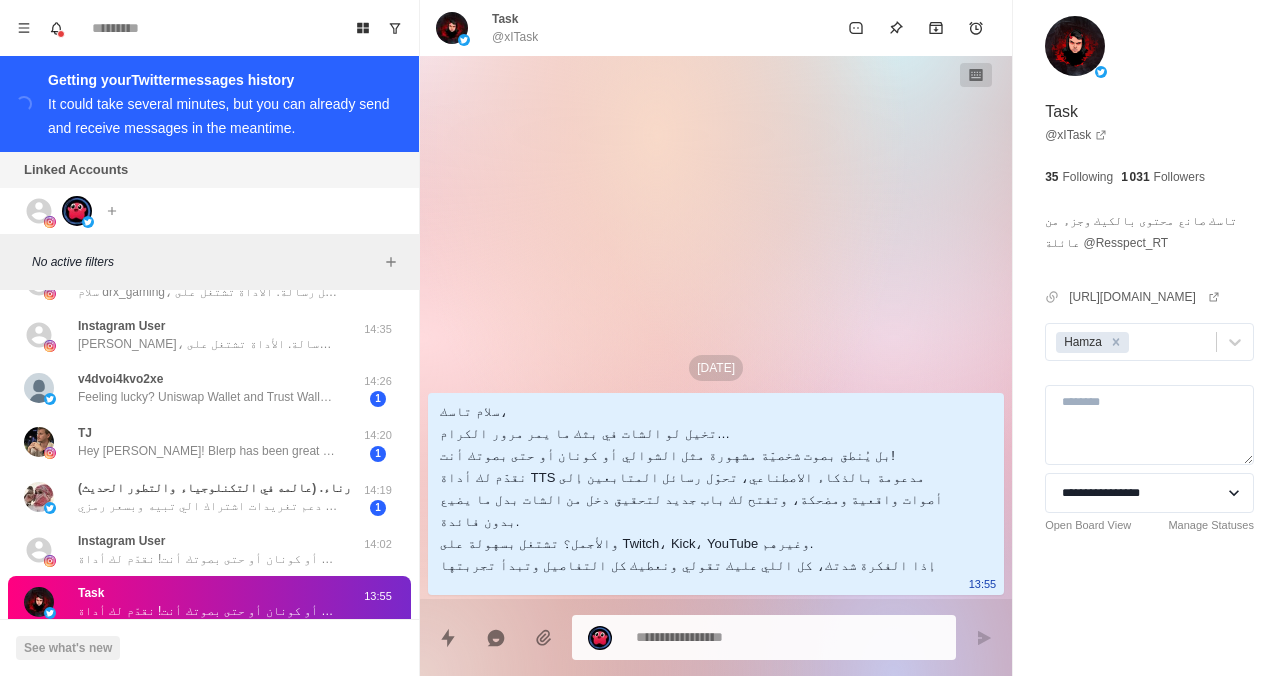 scroll, scrollTop: 561, scrollLeft: 0, axis: vertical 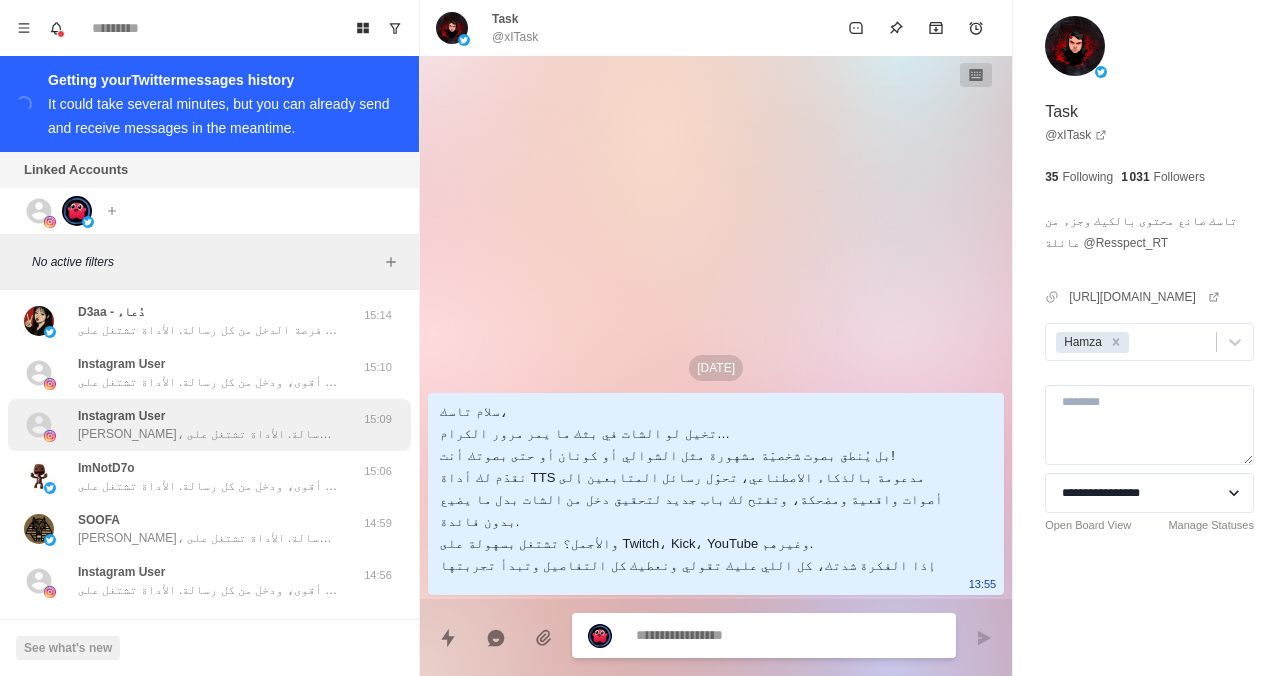 click on "Instagram User سلام [PERSON_NAME]،
تخيل الشات في بثك... يتحوّل لصوت بصوت شخصية مشهورة أو حتى بصوتك! بذكاء اصطناعي، تفاعل يصير أقوى، ودخل من كل رسالة. الأداة تشتغل على Twitch وKick وYouTube.
حاب تعرف كيف؟" at bounding box center [208, 425] 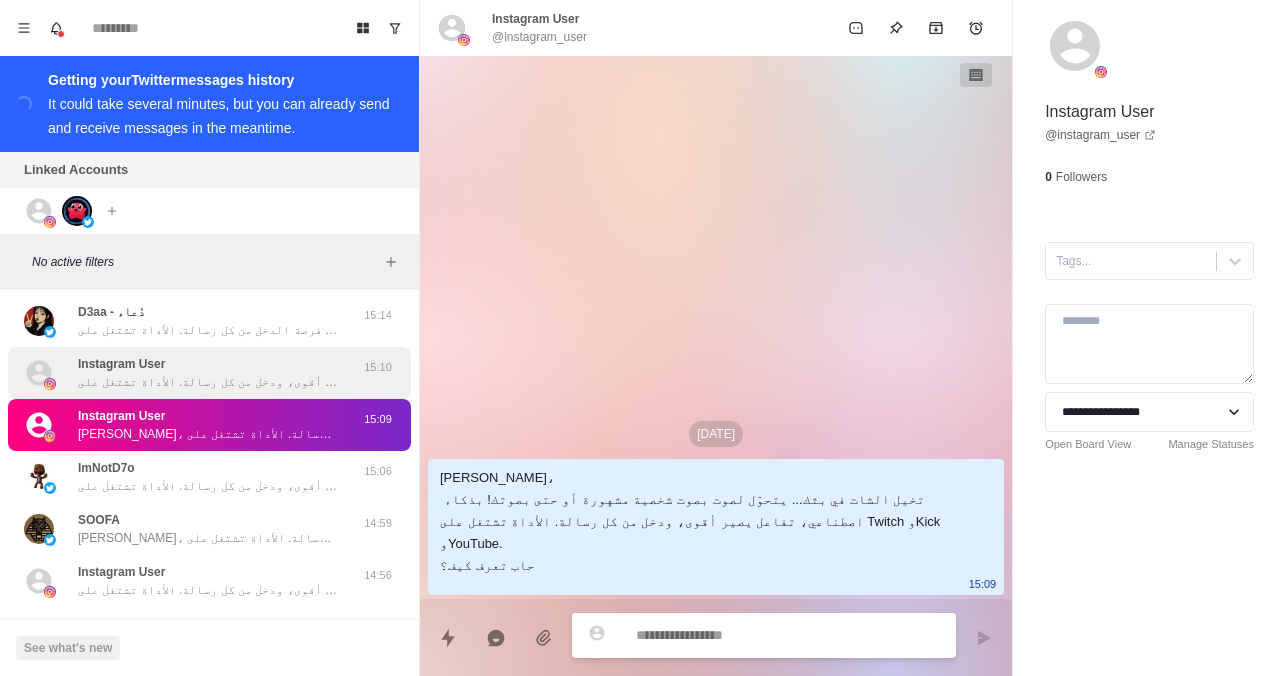 click on "سلام حسام،
تخيل الشات في بثك... يتحوّل لصوت بصوت شخصية مشهورة أو حتى بصوتك! بذكاء اصطناعي، تفاعل يصير أقوى، ودخل من كل رسالة. الأداة تشتغل على Twitch وKick وYouTube.
حاب تعرف كيف؟" at bounding box center (208, 382) 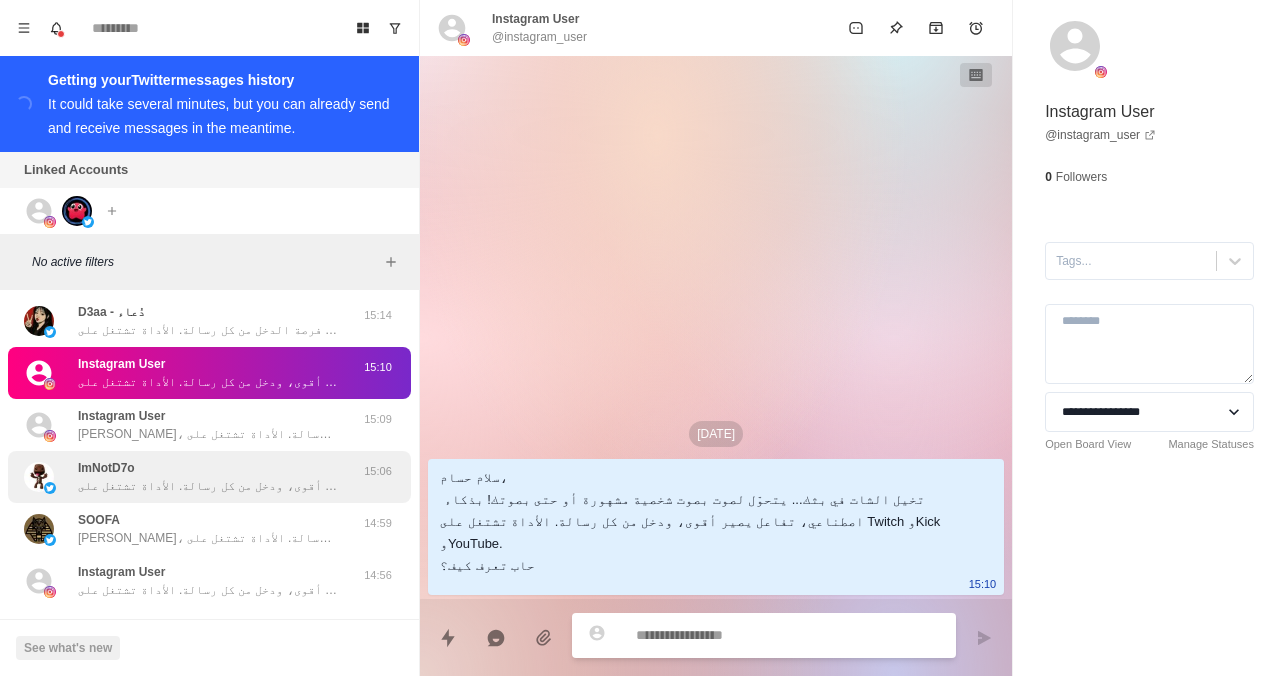 click on "سلام،
تخيل الشات في بثك... يتحوّل لصوت بصوت شخصية مشهورة أو حتى بصوتك! بذكاء اصطناعي، تفاعل يصير أقوى، ودخل من كل رسالة. الأداة تشتغل على Twitch وKick وYouTube.
حاب تعرف كيف؟" at bounding box center [208, 486] 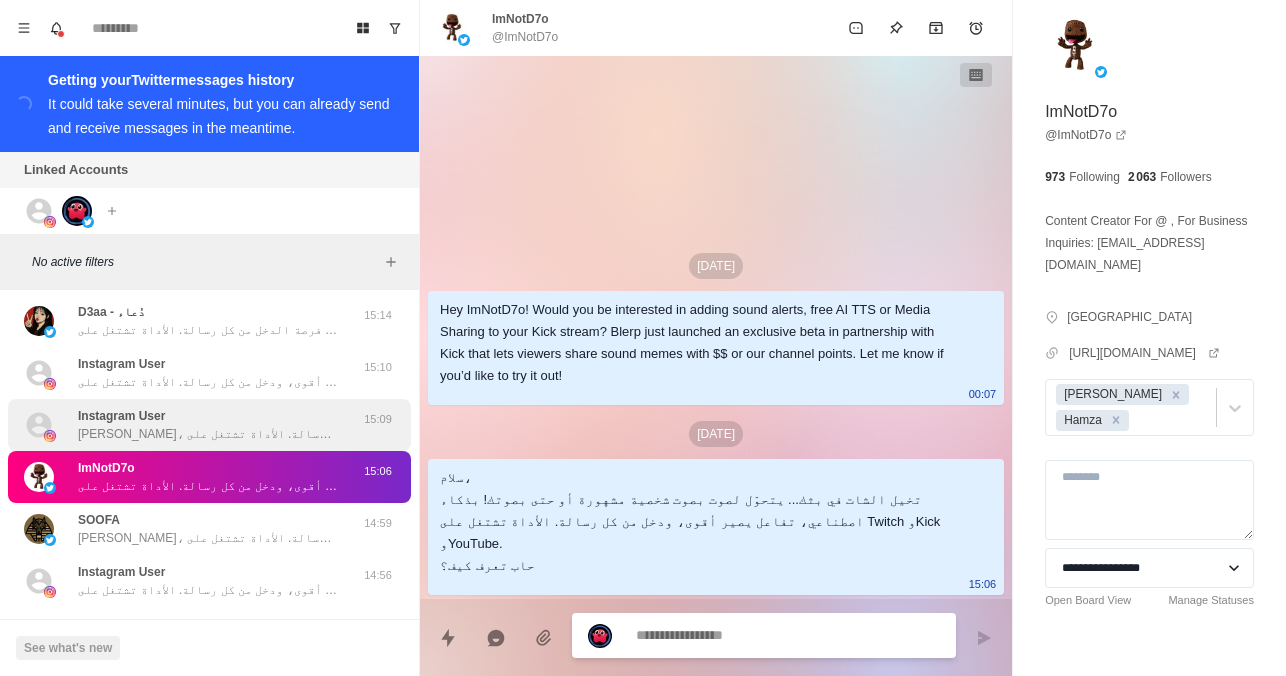 click on "[PERSON_NAME]،
تخيل الشات في بثك... يتحوّل لصوت بصوت شخصية مشهورة أو حتى بصوتك! بذكاء اصطناعي، تفاعل يصير أقوى، ودخل من كل رسالة. الأداة تشتغل على Twitch وKick وYouTube.
حاب تعرف كيف؟" at bounding box center (208, 434) 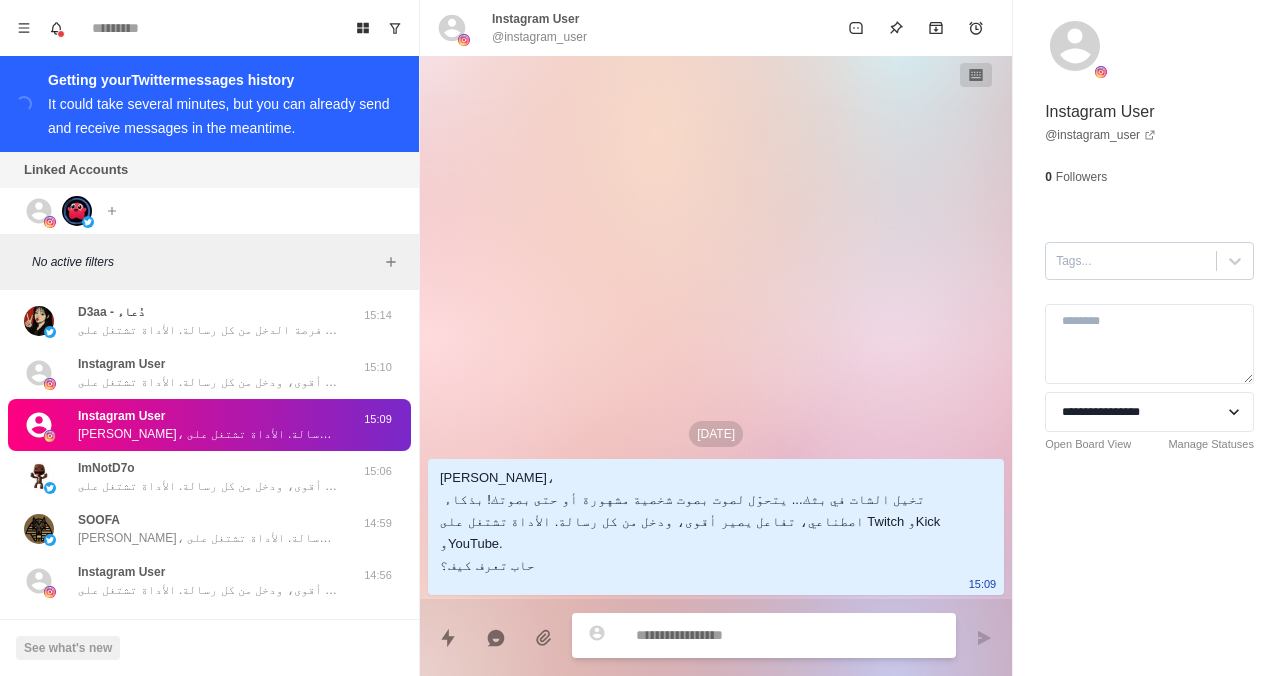 click at bounding box center [1131, 261] 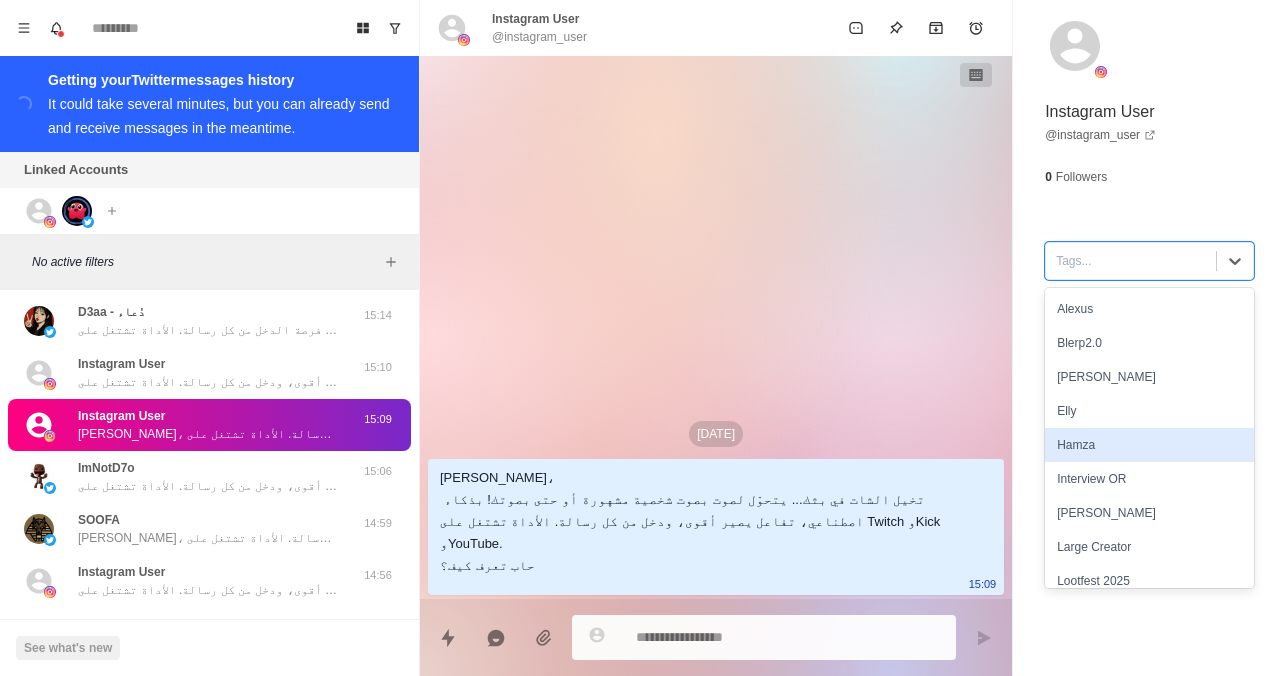 click on "Hamza" at bounding box center [1149, 445] 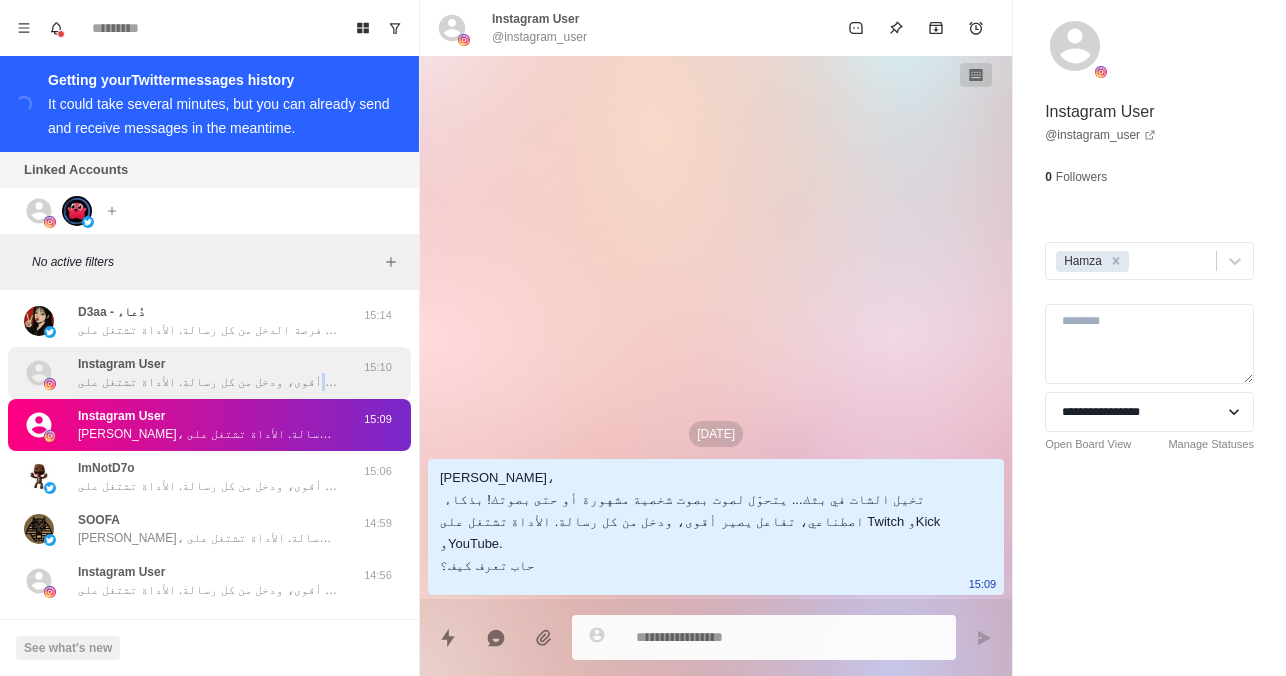 click on "Instagram User سلام حسام،
تخيل الشات في بثك... يتحوّل لصوت بصوت شخصية مشهورة أو حتى بصوتك! بذكاء اصطناعي، تفاعل يصير أقوى، ودخل من كل رسالة. الأداة تشتغل على Twitch وKick وYouTube.
حاب تعرف كيف؟" at bounding box center (208, 373) 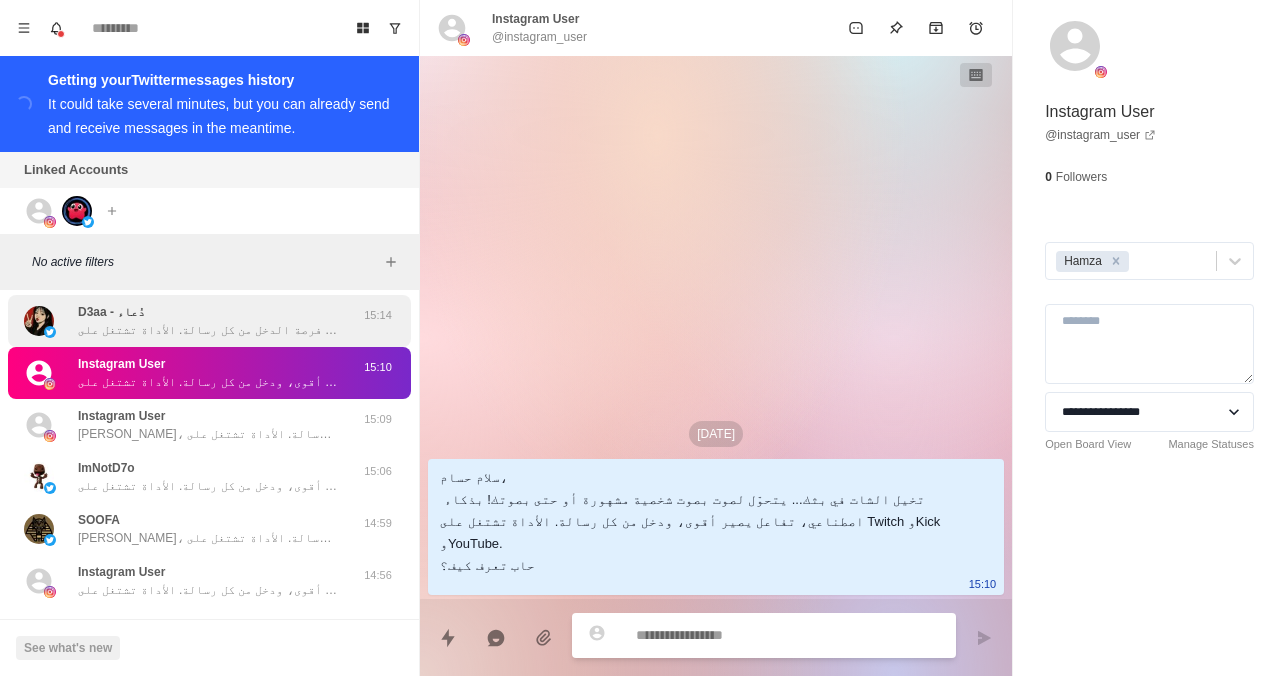 click on "D3aa - دُعاء سلام دُعاء،
تخيلي الشات في بثك... يتحوّل لصوت بصوت شخصية مشهورة أو حتى بصوتك! بذكاء اصطناعي، التفاعل يصير أقوى، و فرصة الدخل من كل رسالة. الأداة تشتغل على Twitch وKick وYouTube...
حاب تعرف كيف؟" at bounding box center (208, 321) 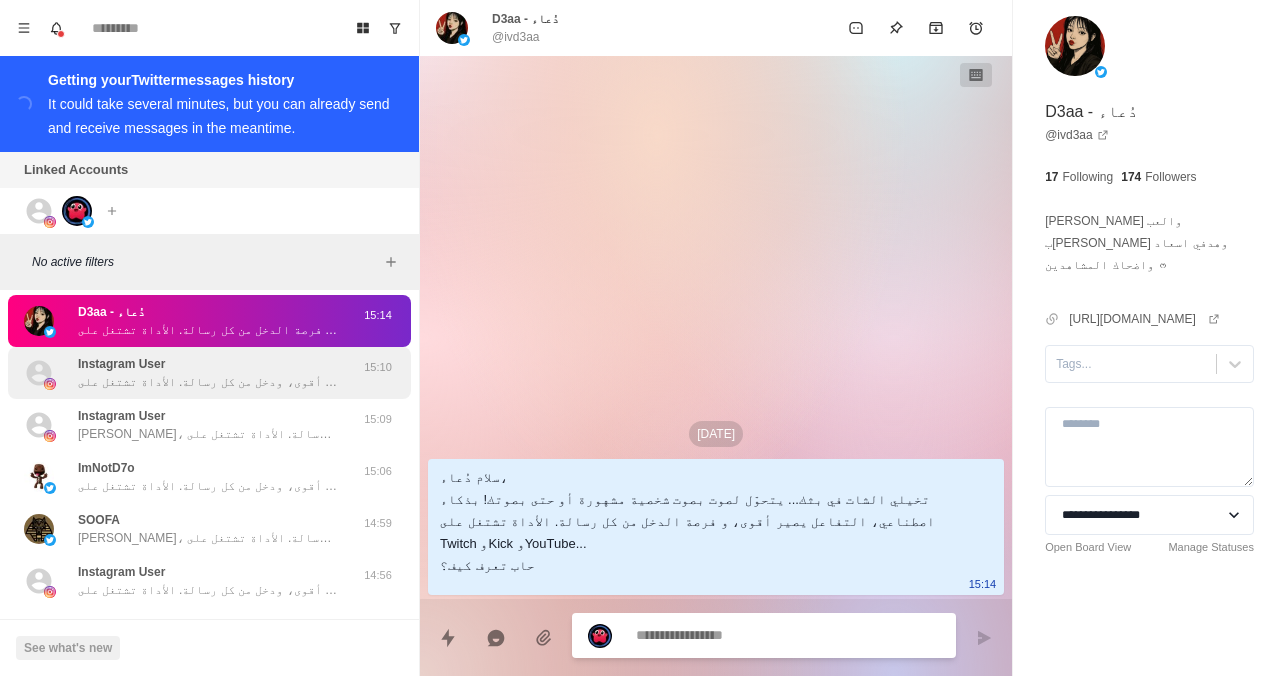 click on "سلام حسام،
تخيل الشات في بثك... يتحوّل لصوت بصوت شخصية مشهورة أو حتى بصوتك! بذكاء اصطناعي، تفاعل يصير أقوى، ودخل من كل رسالة. الأداة تشتغل على Twitch وKick وYouTube.
حاب تعرف كيف؟" at bounding box center [208, 382] 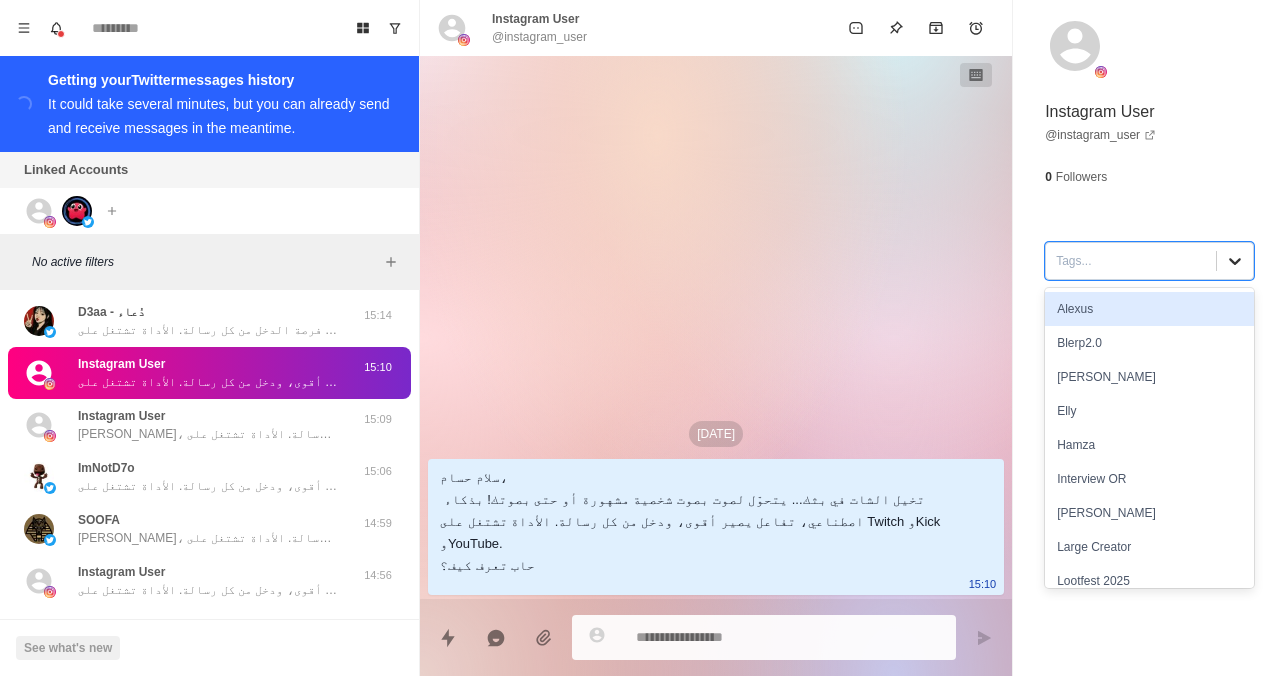 click at bounding box center (1235, 261) 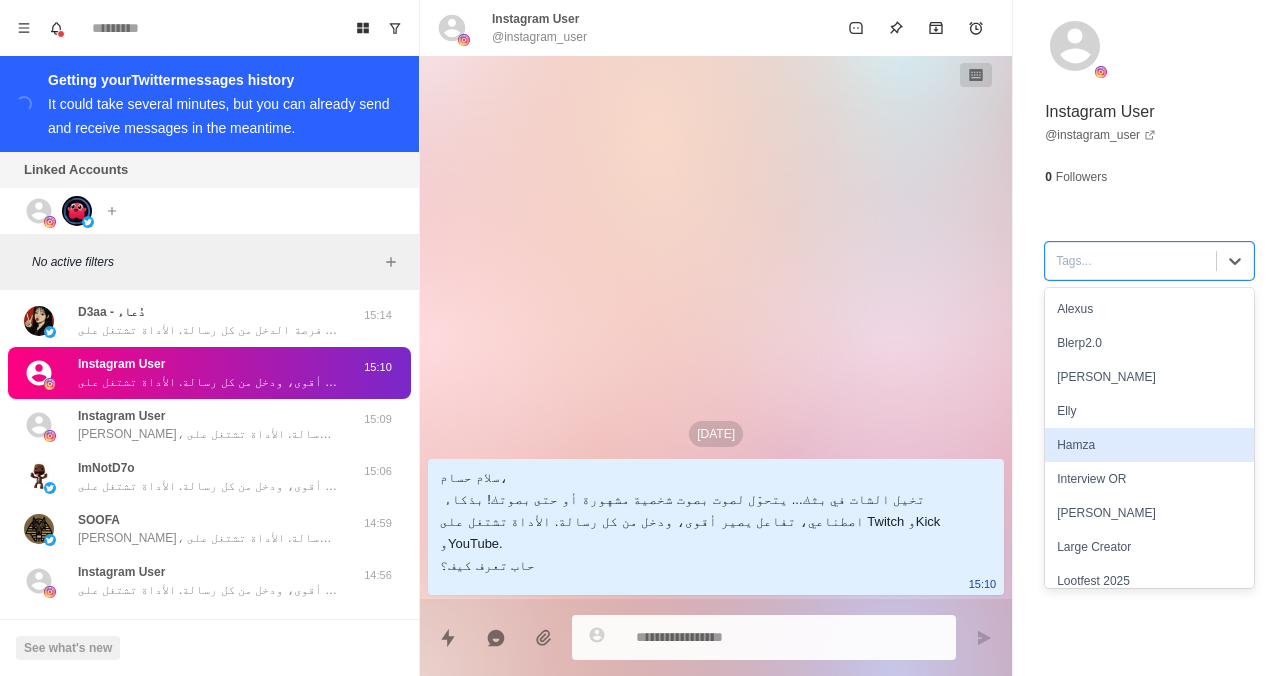 click on "Hamza" at bounding box center [1149, 445] 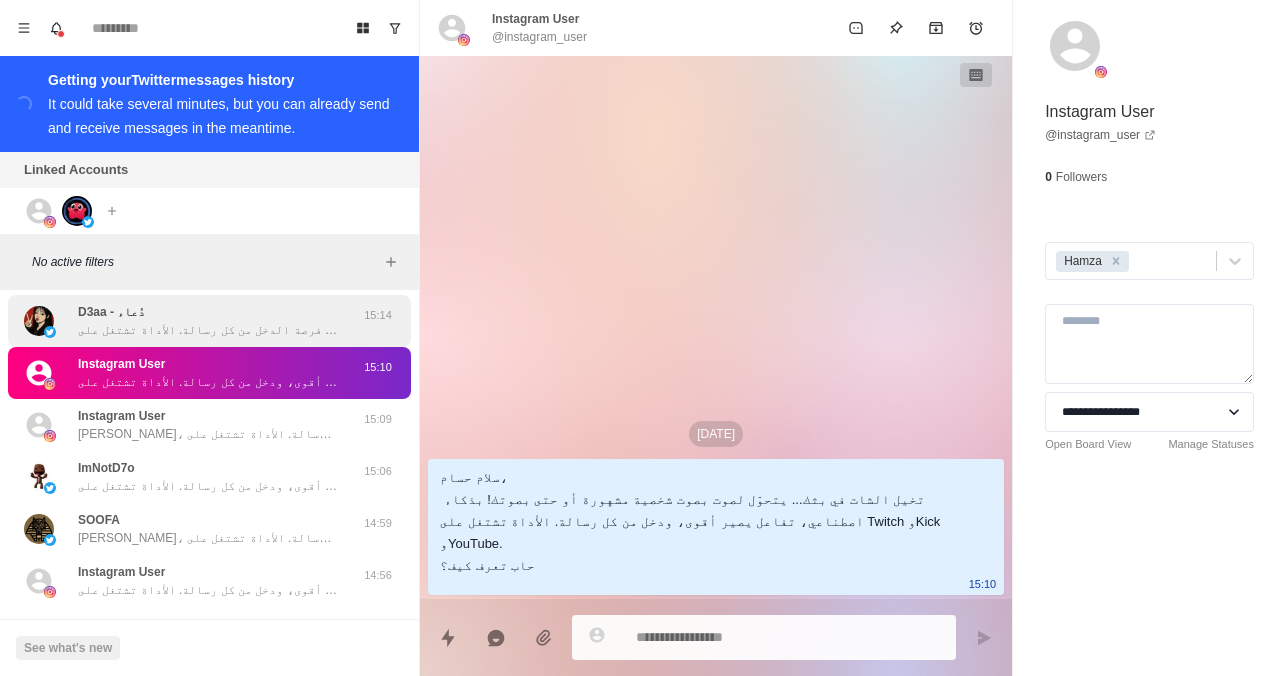 click on "سلام دُعاء،
تخيلي الشات في بثك... يتحوّل لصوت بصوت شخصية مشهورة أو حتى بصوتك! بذكاء اصطناعي، التفاعل يصير أقوى، و فرصة الدخل من كل رسالة. الأداة تشتغل على Twitch وKick وYouTube...
حاب تعرف كيف؟" at bounding box center [208, 330] 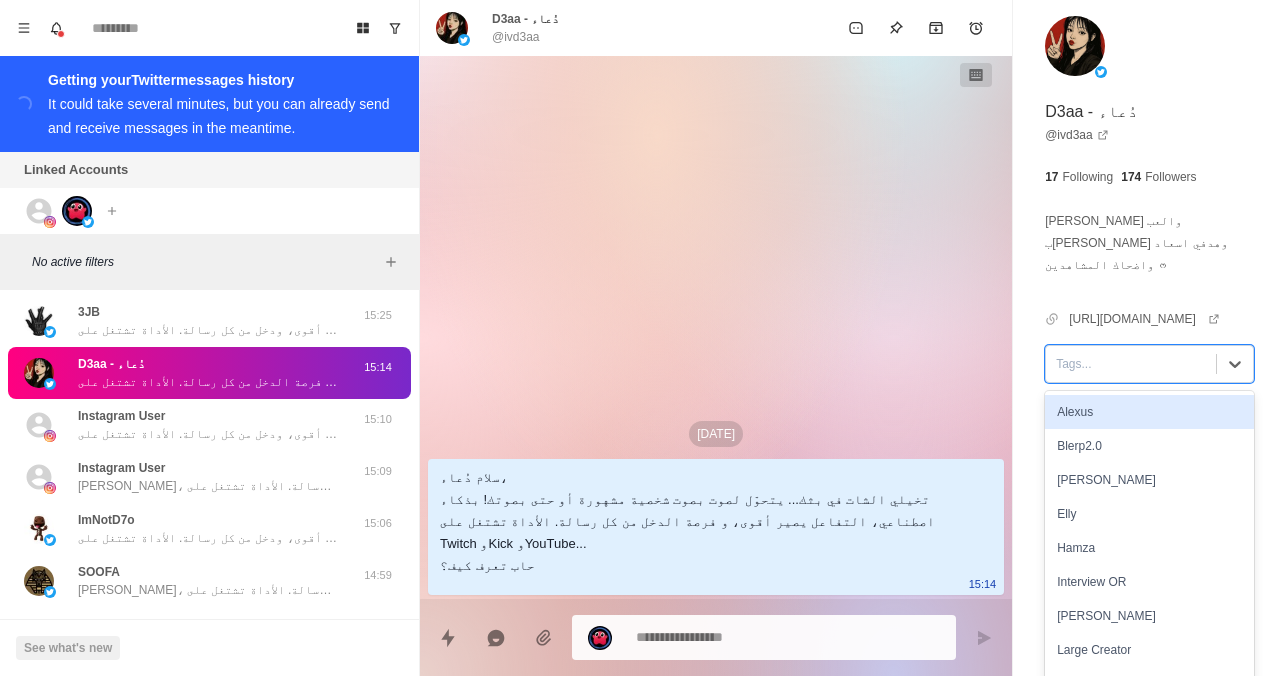 click at bounding box center [1131, 364] 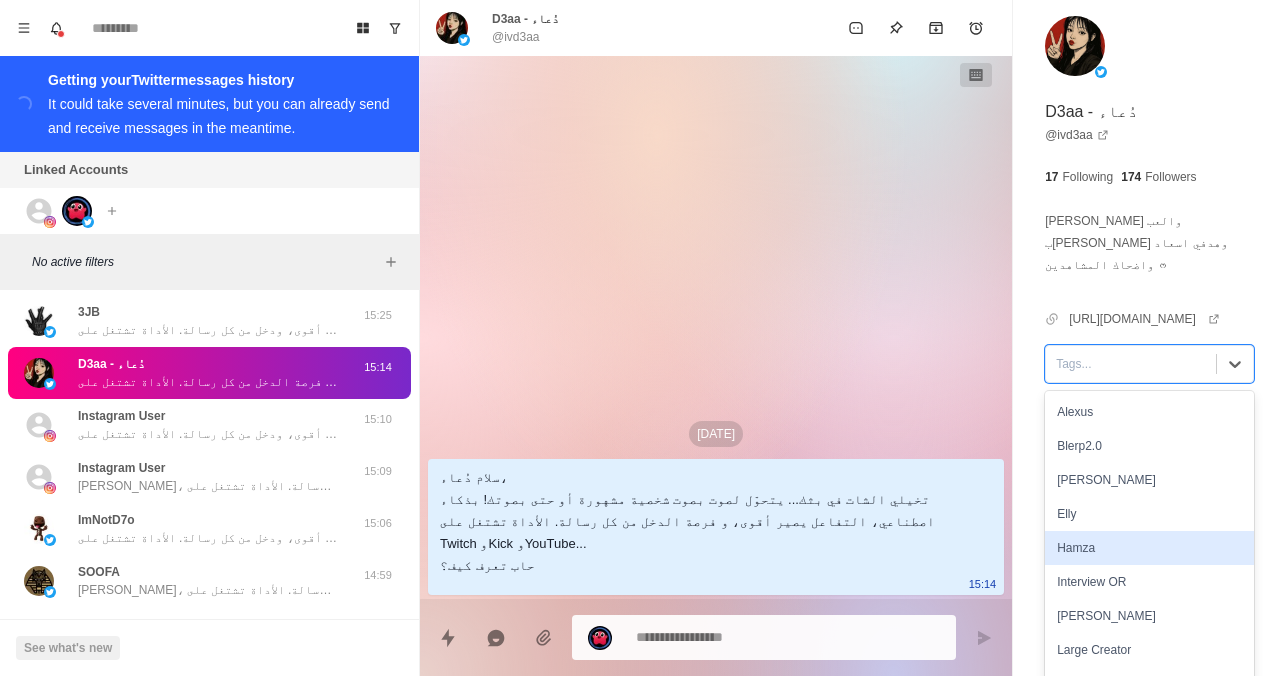 click on "Hamza" at bounding box center [1149, 548] 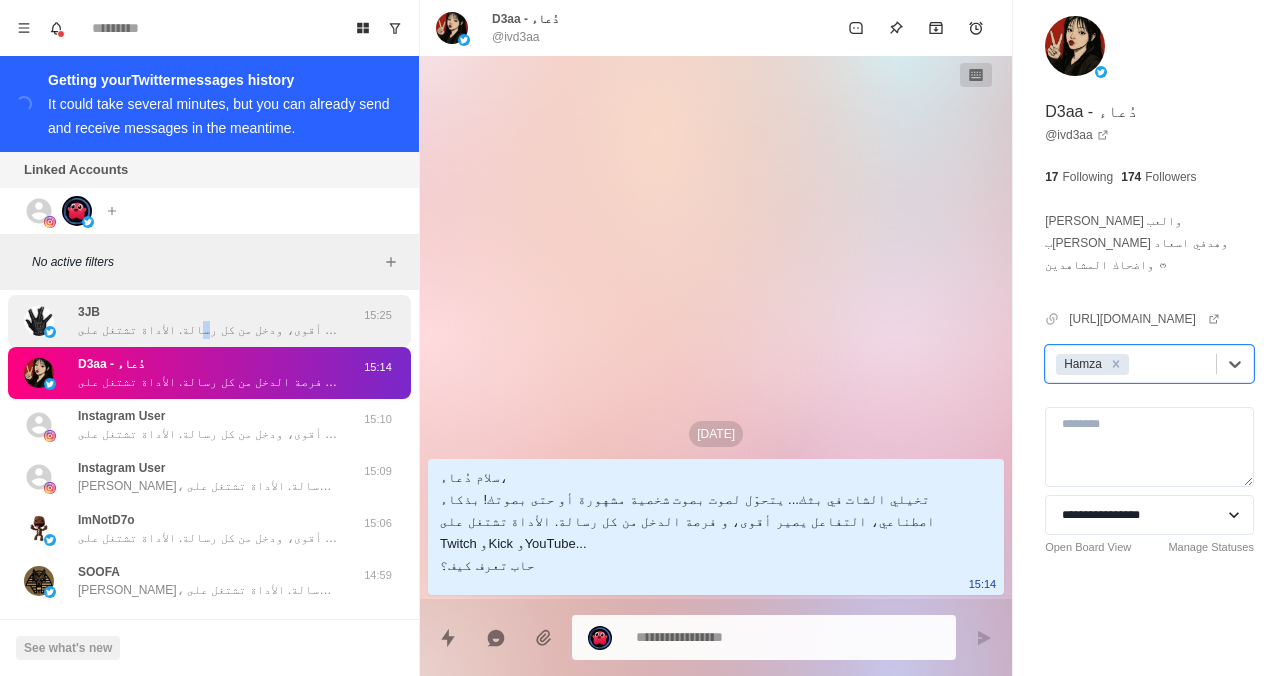 click on "سلام عجب،
تخيل الشات في بثك... يتحوّل لصوت بصوت شخصية مشهورة أو حتى بصوتك! بذكاء اصطناعي، تفاعل يصير أقوى، ودخل من كل رسالة. الأداة تشتغل على Twitch وKick وYouTube.
حاب تعرف كيف؟" at bounding box center [208, 330] 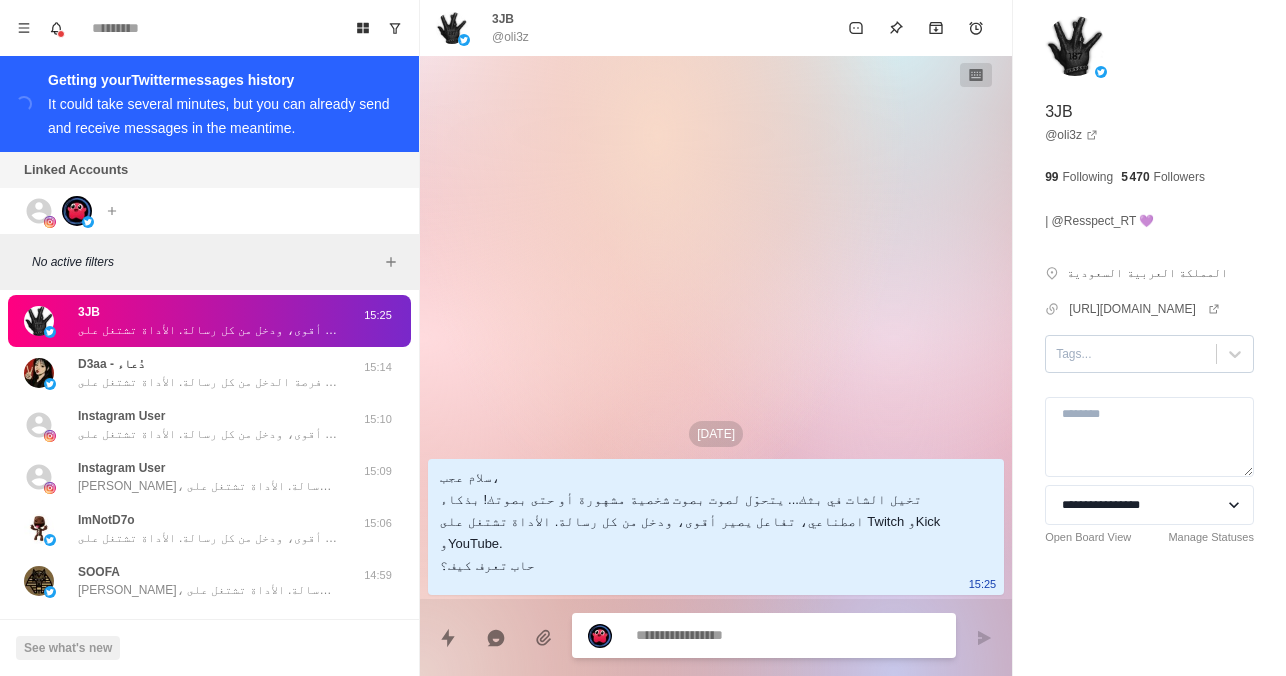 click at bounding box center (1131, 354) 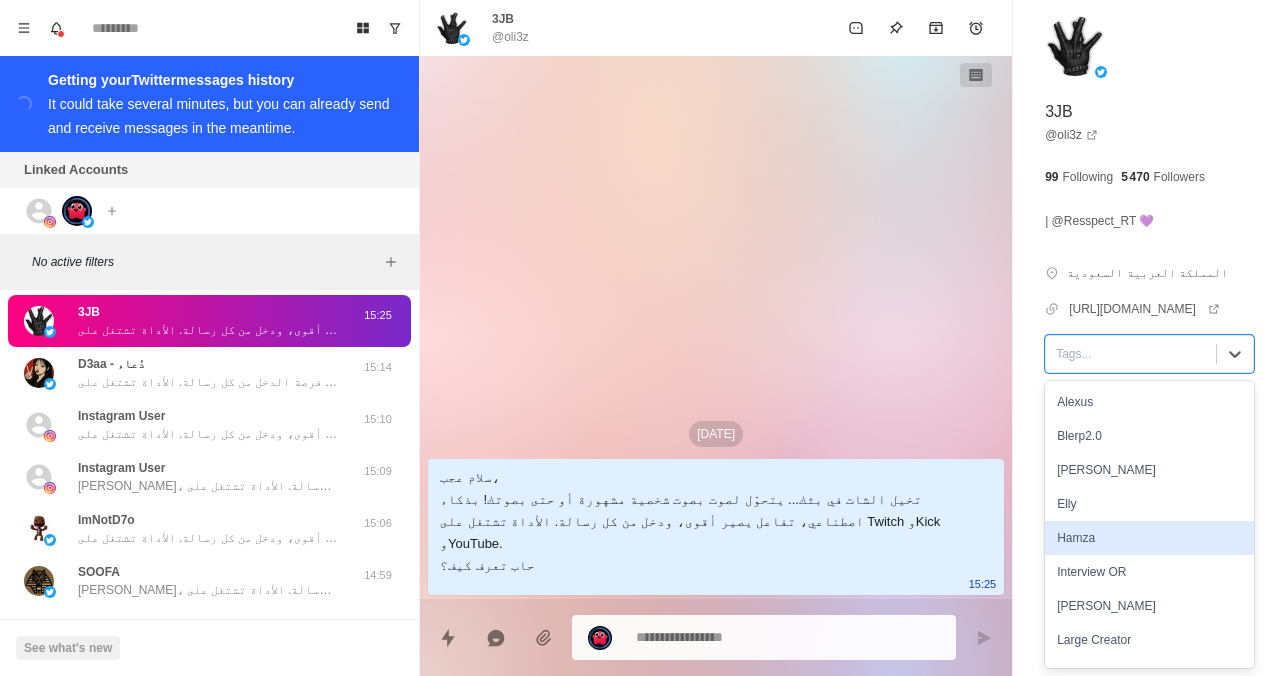 click on "Hamza" at bounding box center [1149, 538] 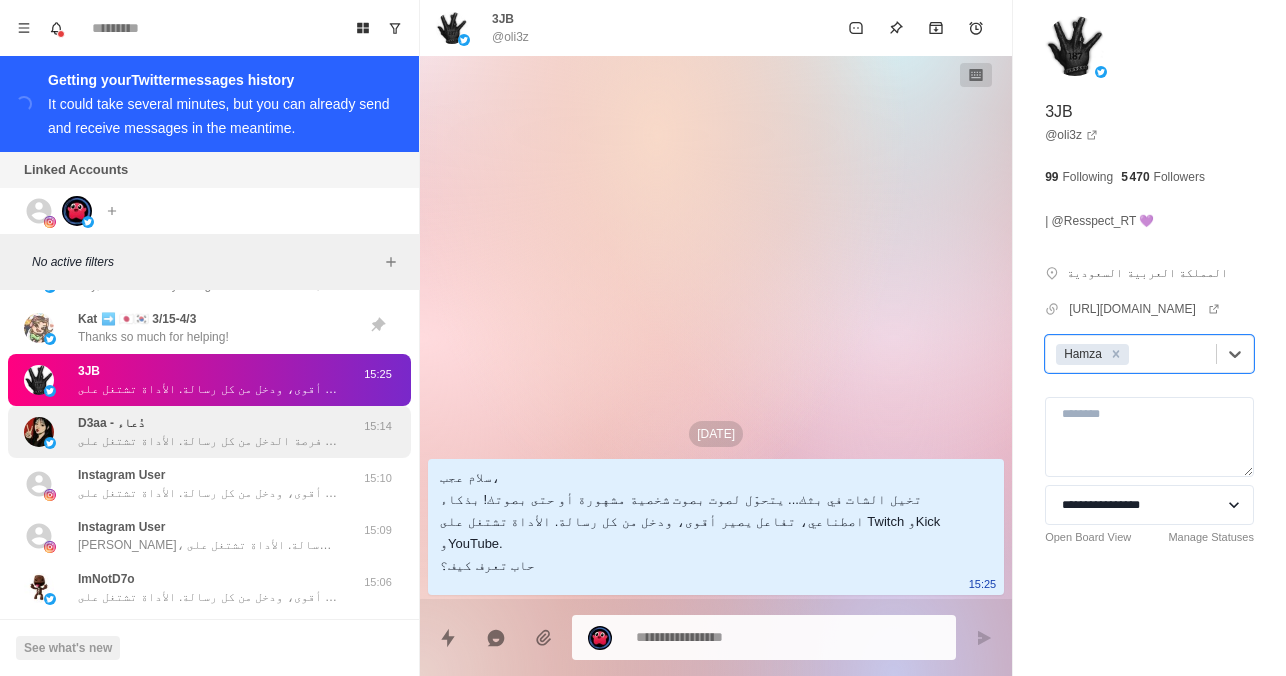 scroll, scrollTop: 0, scrollLeft: 0, axis: both 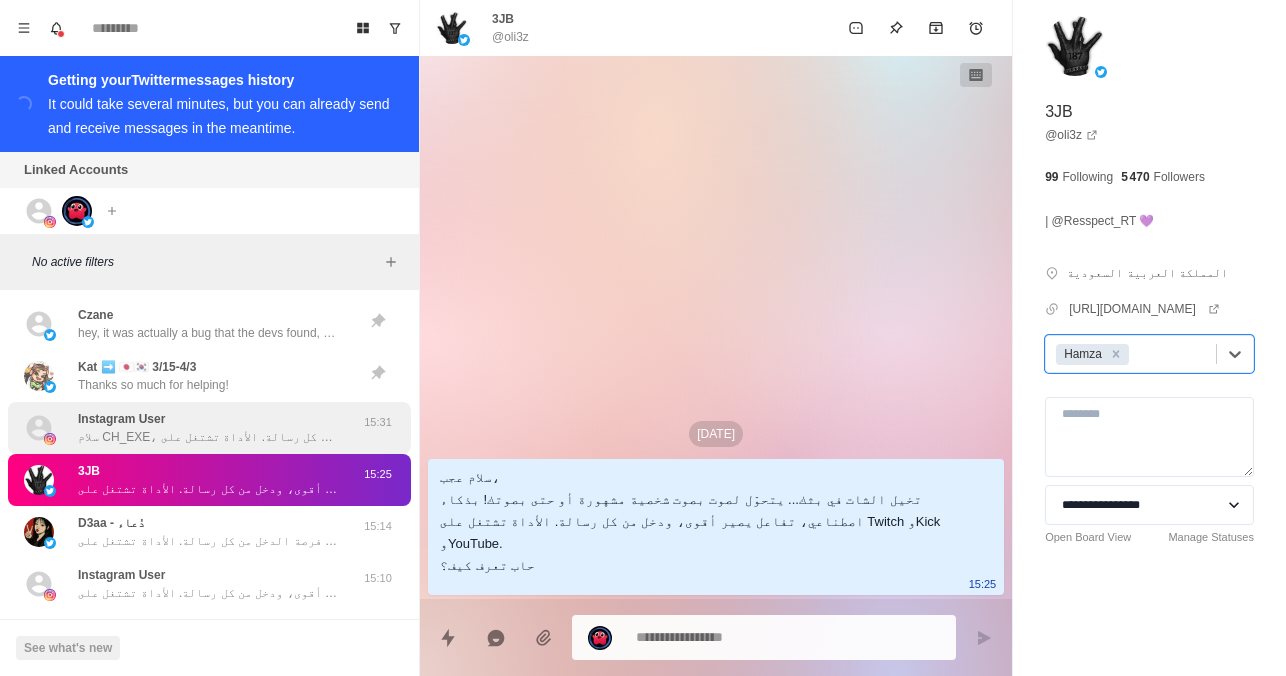 click on "Instagram User سلام CH_EXE،
تخيل الشات في بثك... يتحوّل لصوت بصوت شخصية مشهورة أو حتى بصوتك! بذكاء اصطناعي، تفاعل يصير أقوى، ودخل من كل رسالة. الأداة تشتغل على Twitch وKick وYouTube.
حاب تعرف كيف؟" at bounding box center (208, 428) 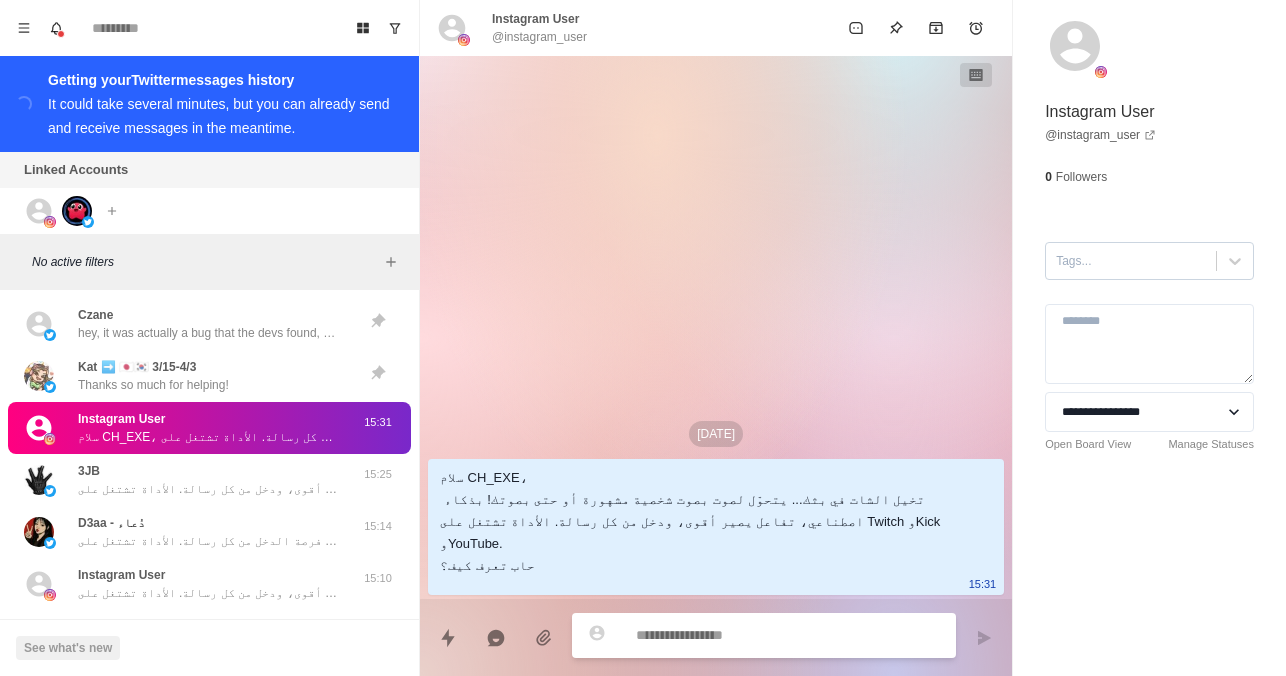 click on "Tags..." at bounding box center [1131, 261] 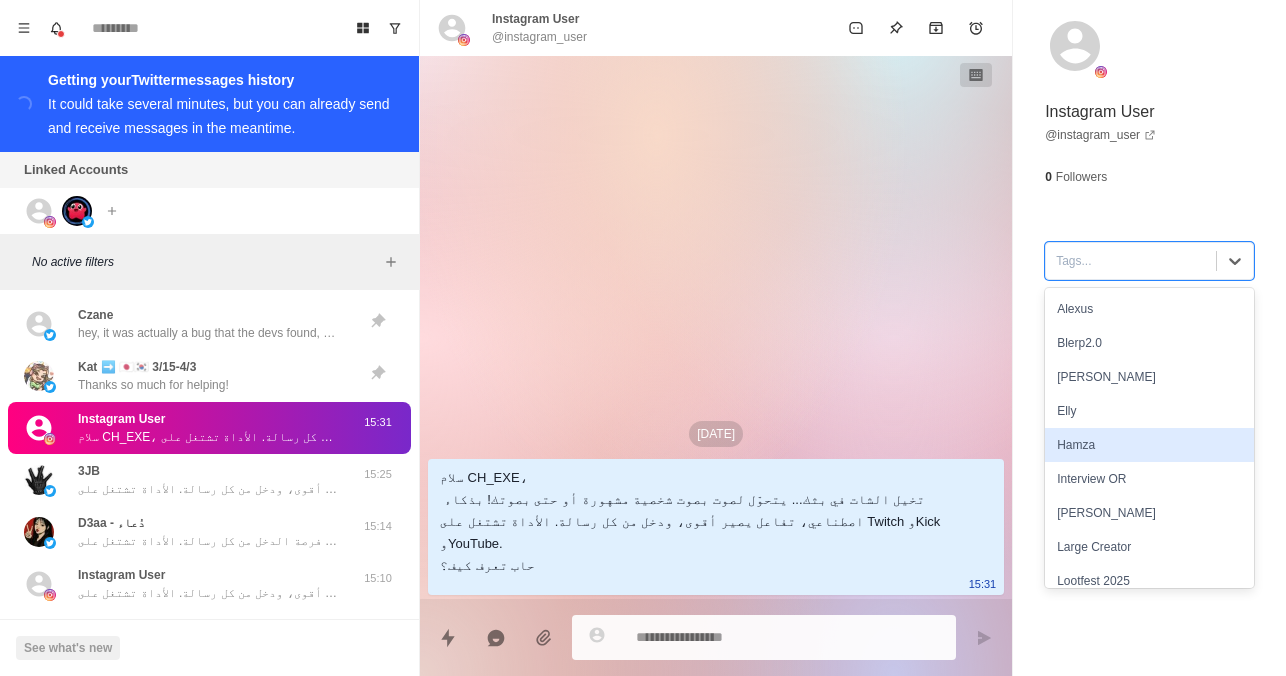 click on "Hamza" at bounding box center (1149, 445) 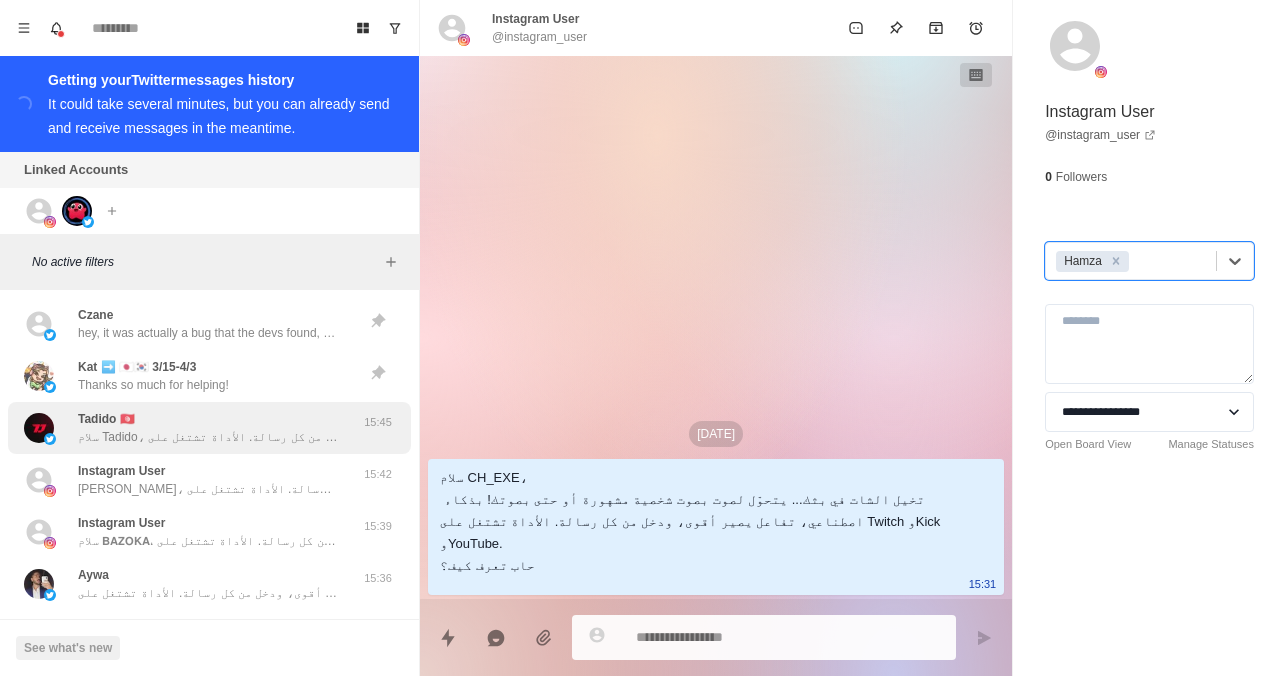 click on "سلام Tadido،
تخيل الشات في بثك... يتحوّل لصوت بصوت شخصية مشهورة أو حتى بصوتك! بذكاء اصطناعي، تفاعل يصير أقوى، ودخل من كل رسالة. الأداة تشتغل على Twitch وKick وYouTube.
حاب تعرف كيف؟" at bounding box center (208, 437) 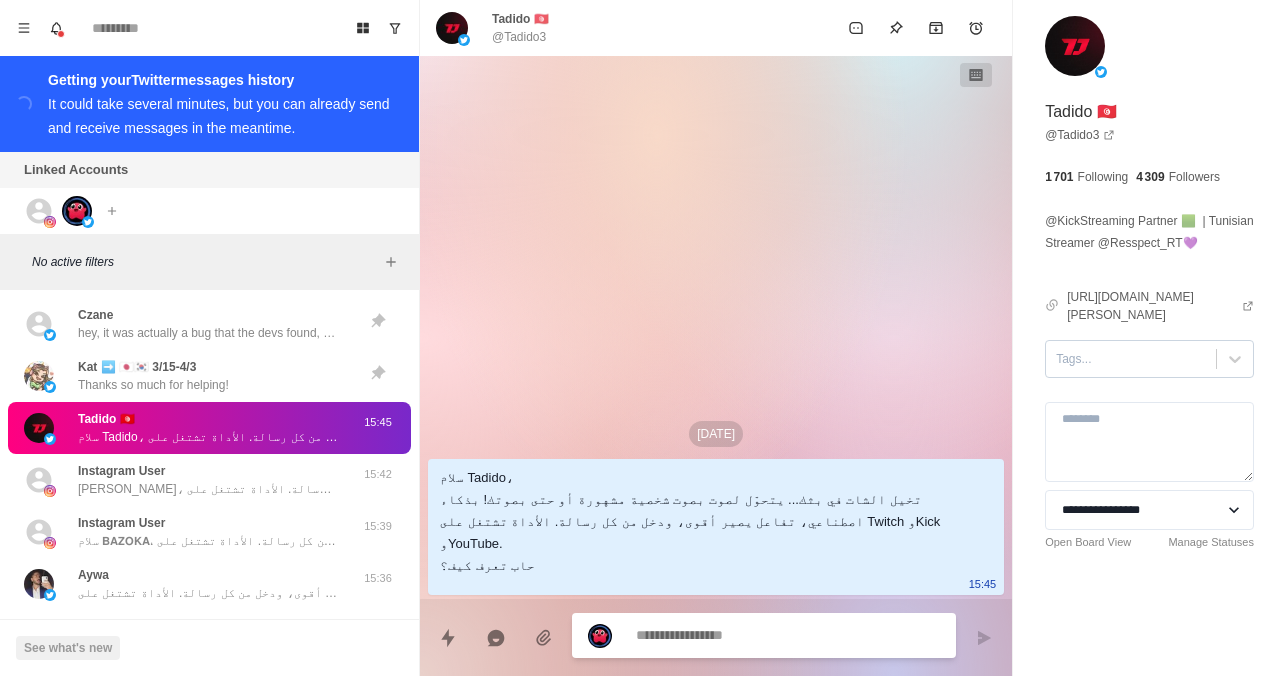 click at bounding box center (1131, 359) 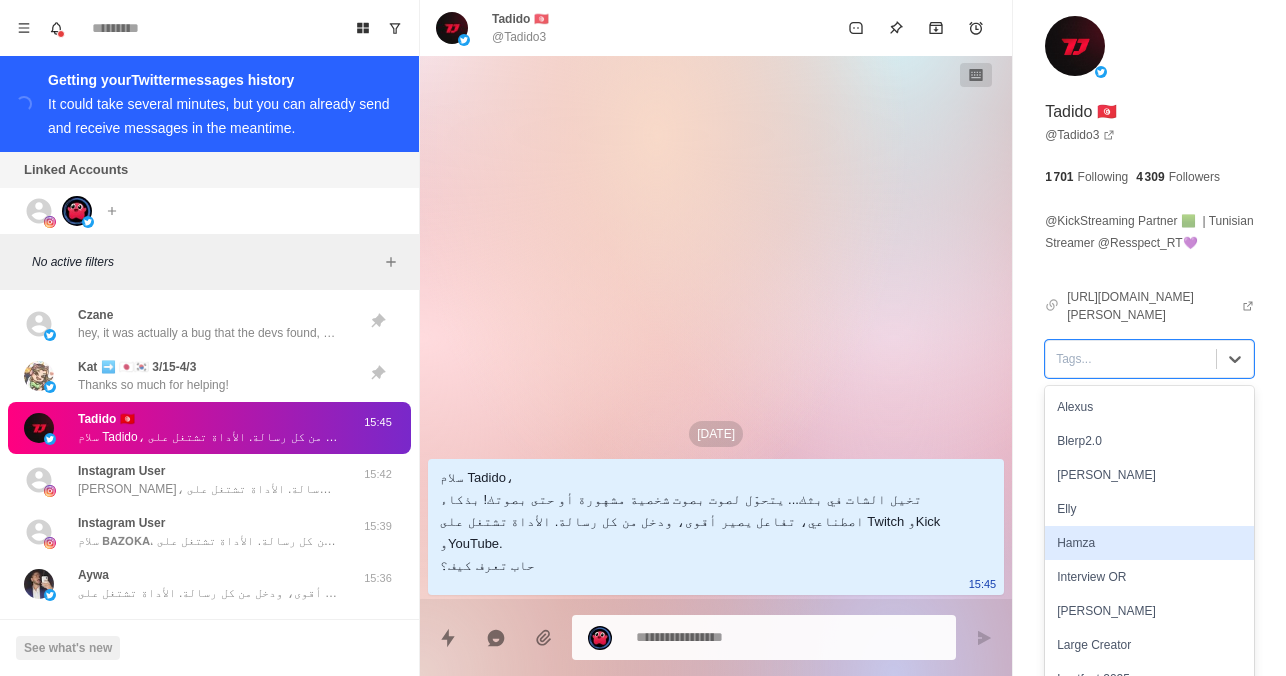 click on "Hamza" at bounding box center (1149, 543) 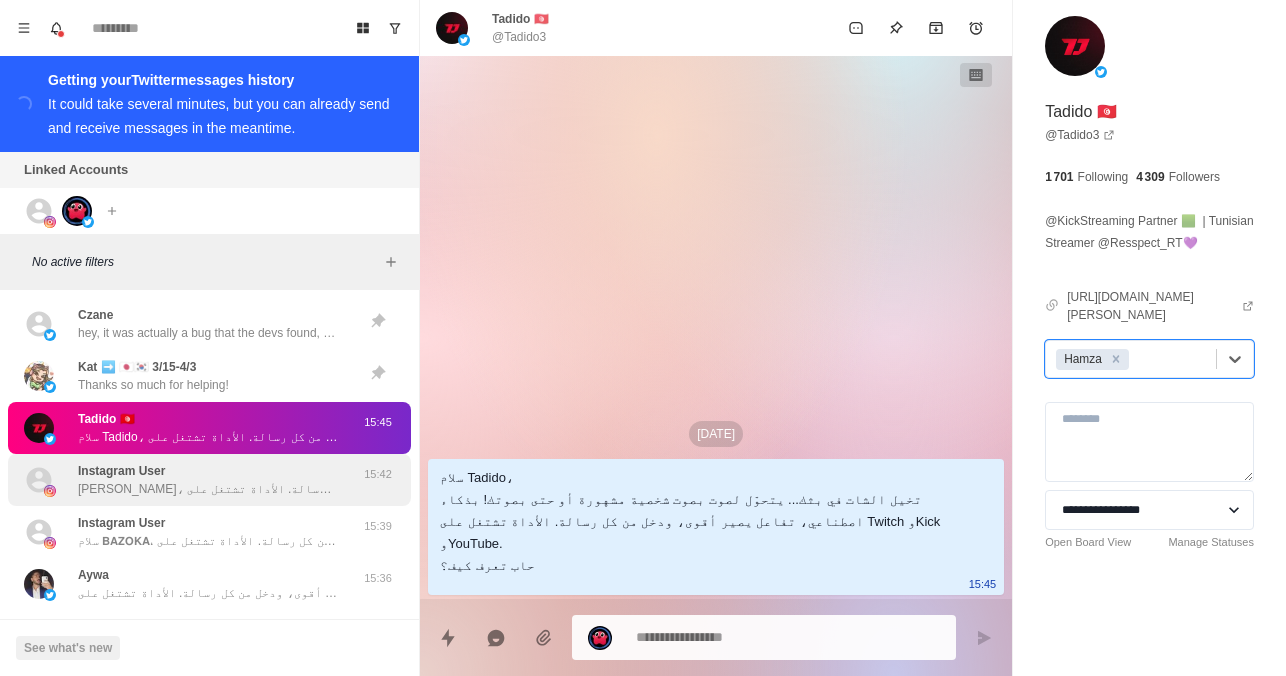 click on "Instagram User [PERSON_NAME]،
تخيل الشات في بثك... يتحوّل لصوت بصوت شخصية مشهورة أو حتى بصوتك! بذكاء اصطناعي، تفاعل يصير أقوى، ودخل من كل رسالة. الأداة تشتغل على Twitch وKick وYouTube.
حاب تعرف كيف؟" at bounding box center [208, 480] 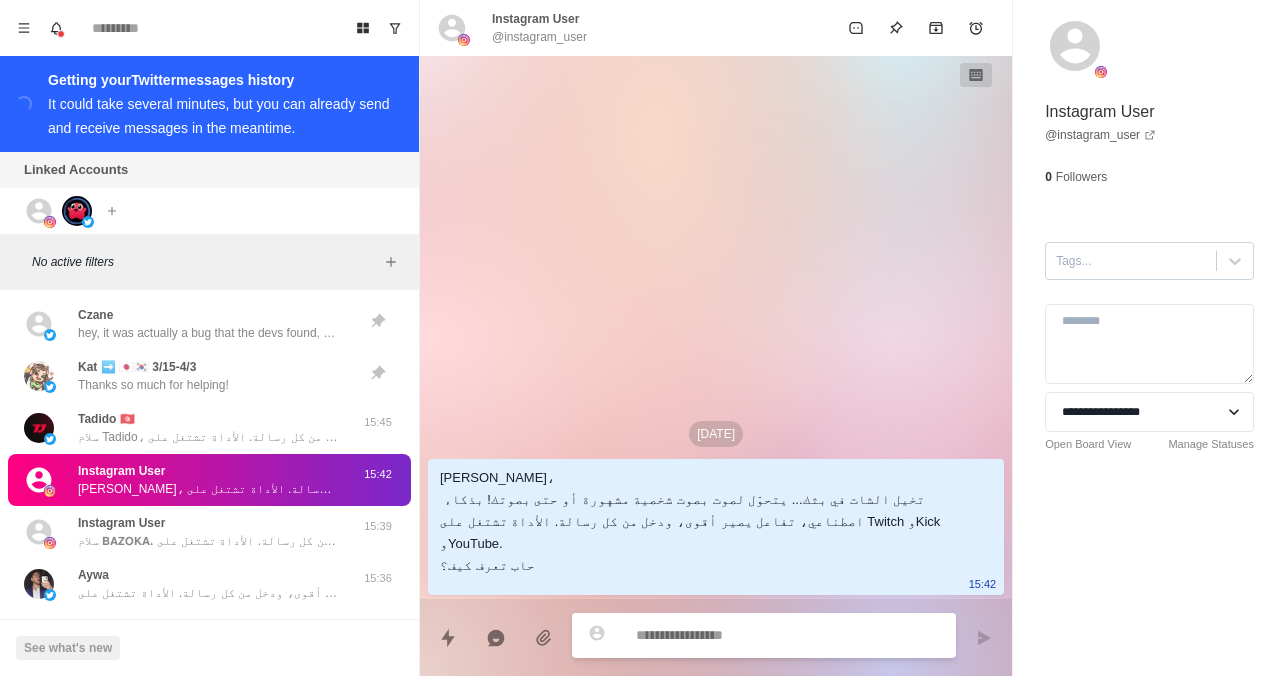 click on "Tags..." at bounding box center [1131, 261] 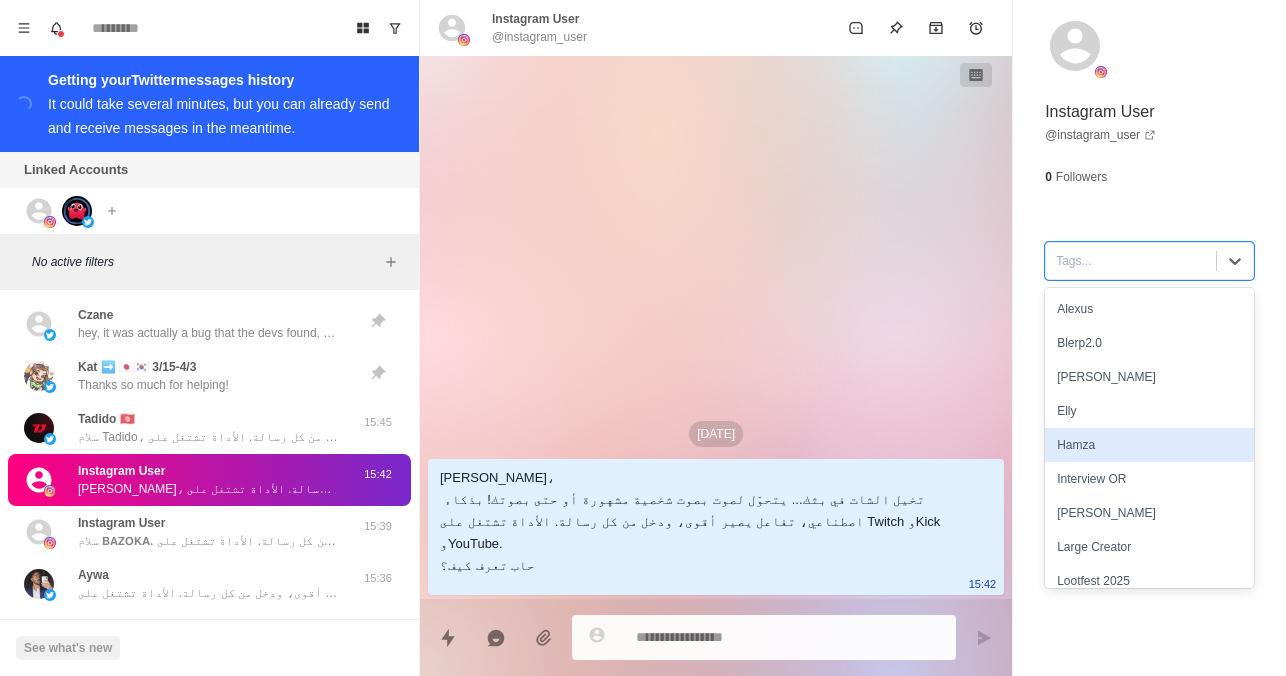 click on "Hamza" at bounding box center (1149, 445) 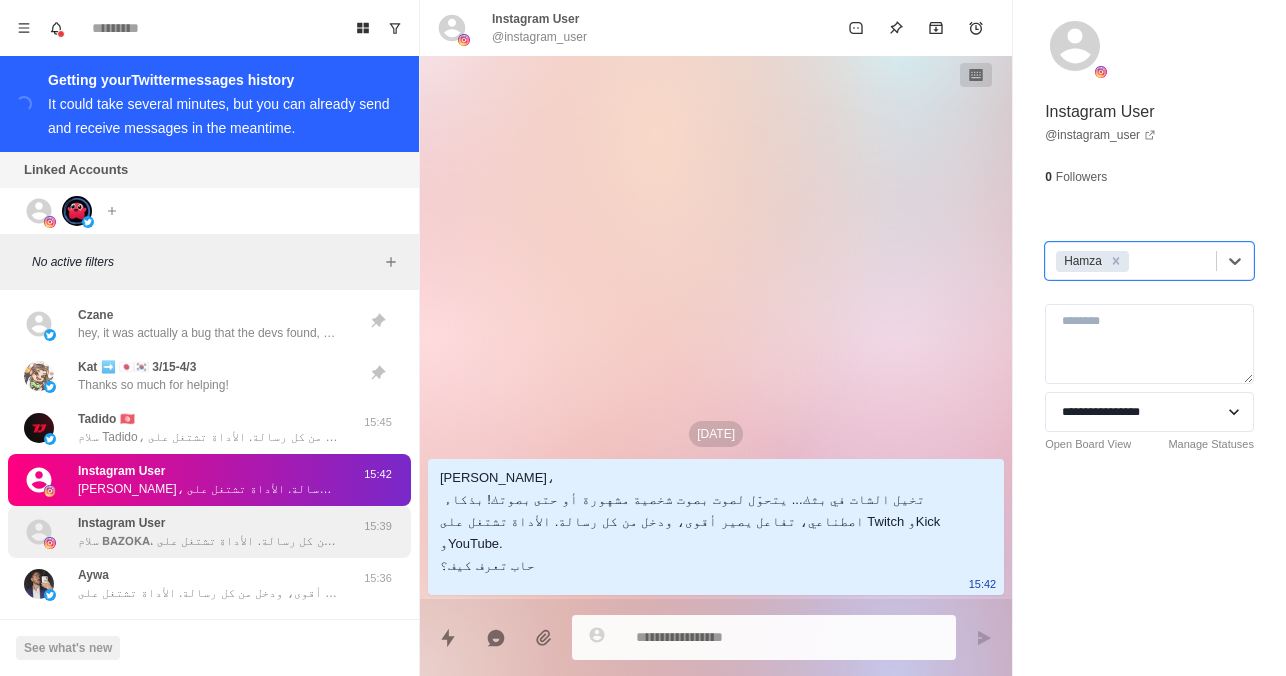 click on "Instagram User سلام 𝗕𝗔𝗭𝗢𝗞𝗔،
تخيل الشات في بثك... يتحوّل لصوت بصوت شخصية مشهورة أو حتى بصوتك! بذكاء اصطناعي، تفاعل يصير أقوى، ودخل من كل رسالة. الأداة تشتغل على Twitch وKick وYouTube...
حاب تعرف كيف؟" at bounding box center [208, 532] 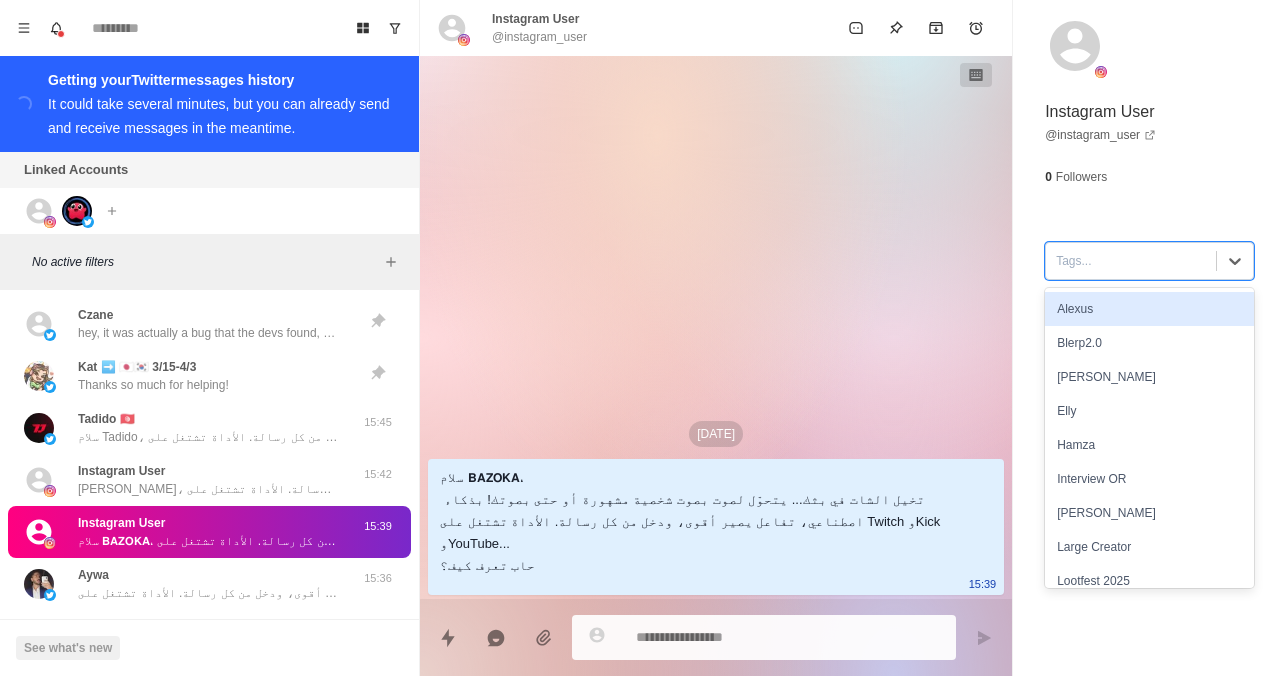 click at bounding box center [1131, 261] 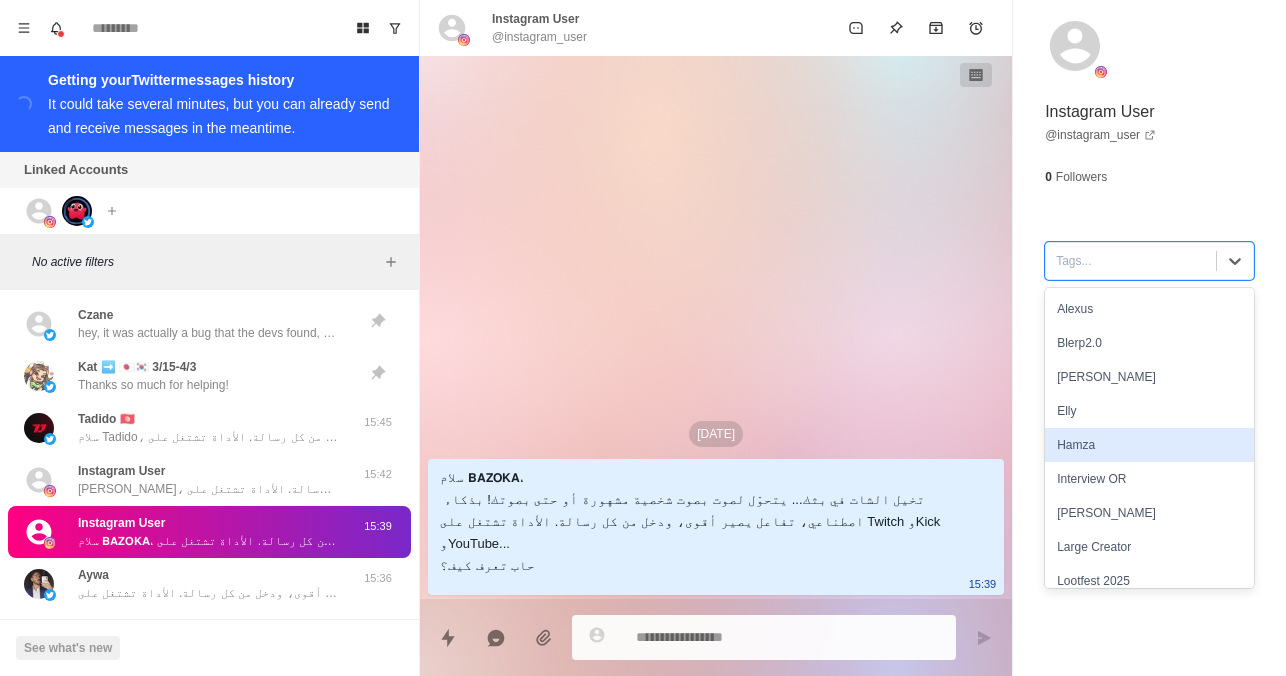 click on "Hamza" at bounding box center [1149, 445] 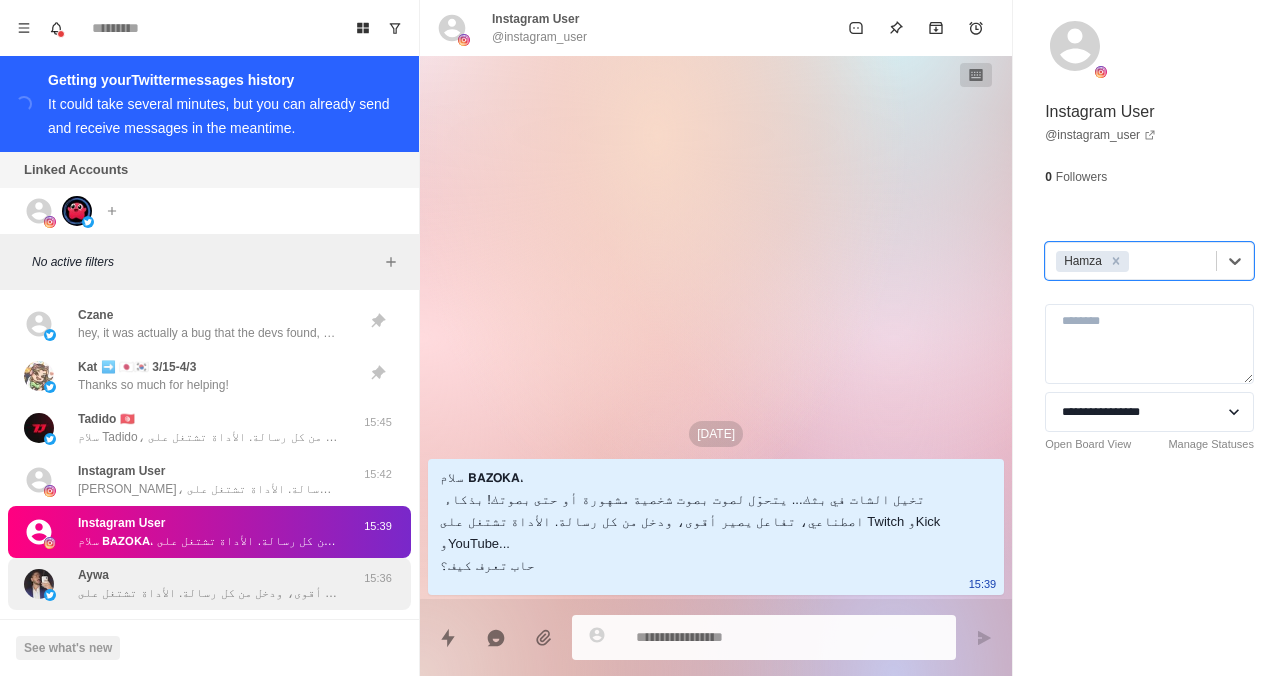 click on "[PERSON_NAME]،
تخيل الشات في بثك... يتحوّل لصوت بصوت شخصية مشهورة أو حتى بصوتك! بذكاء اصطناعي، تفاعل يصير أقوى، ودخل من كل رسالة. الأداة تشتغل على Twitch وKick وYouTube." at bounding box center (208, 584) 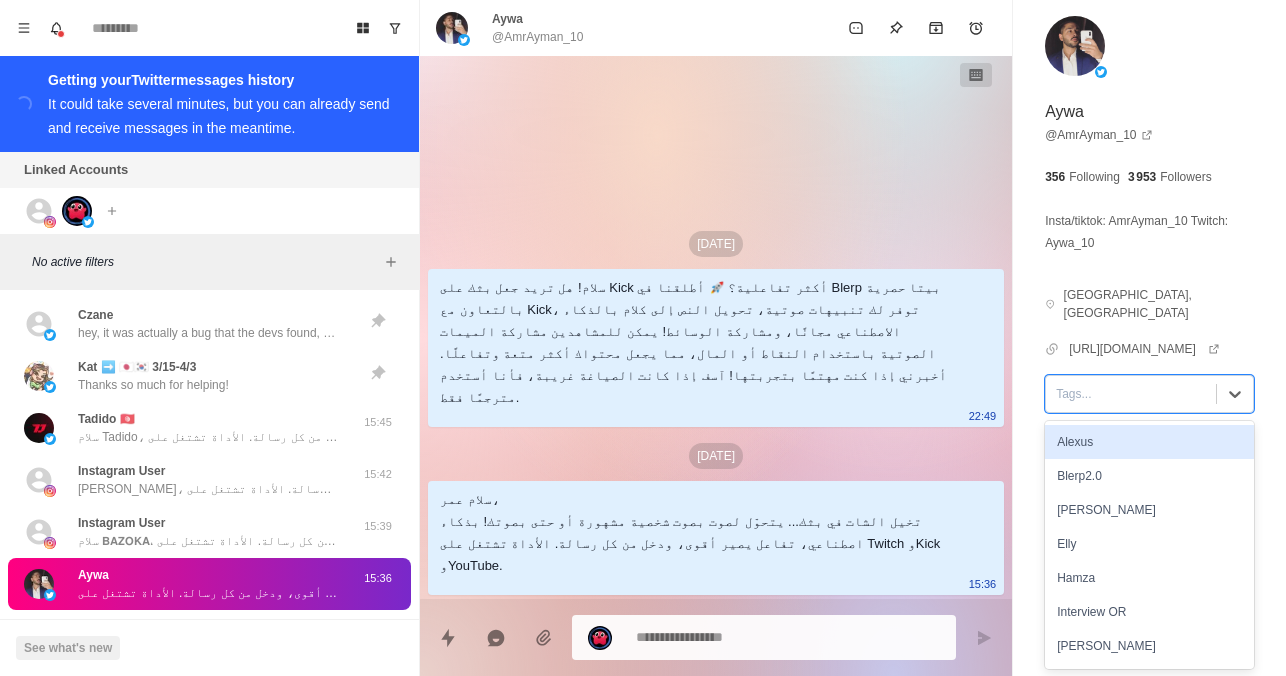 click at bounding box center [1131, 394] 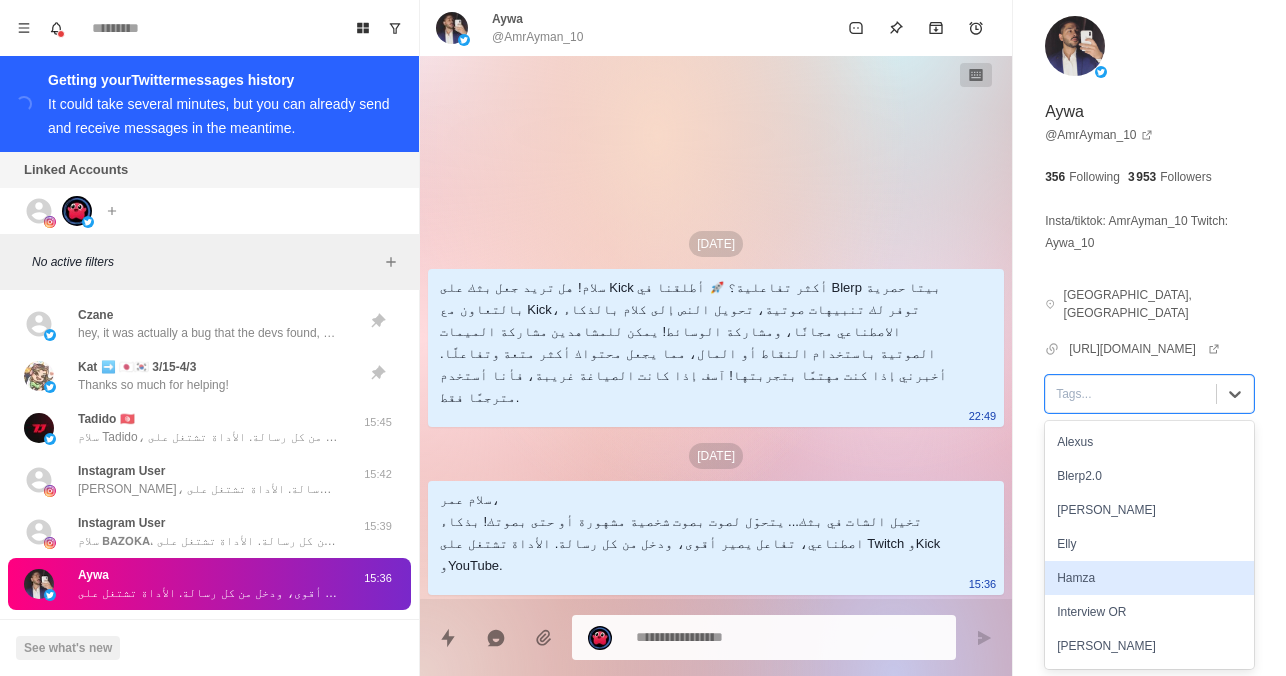 click on "Hamza" at bounding box center [1149, 578] 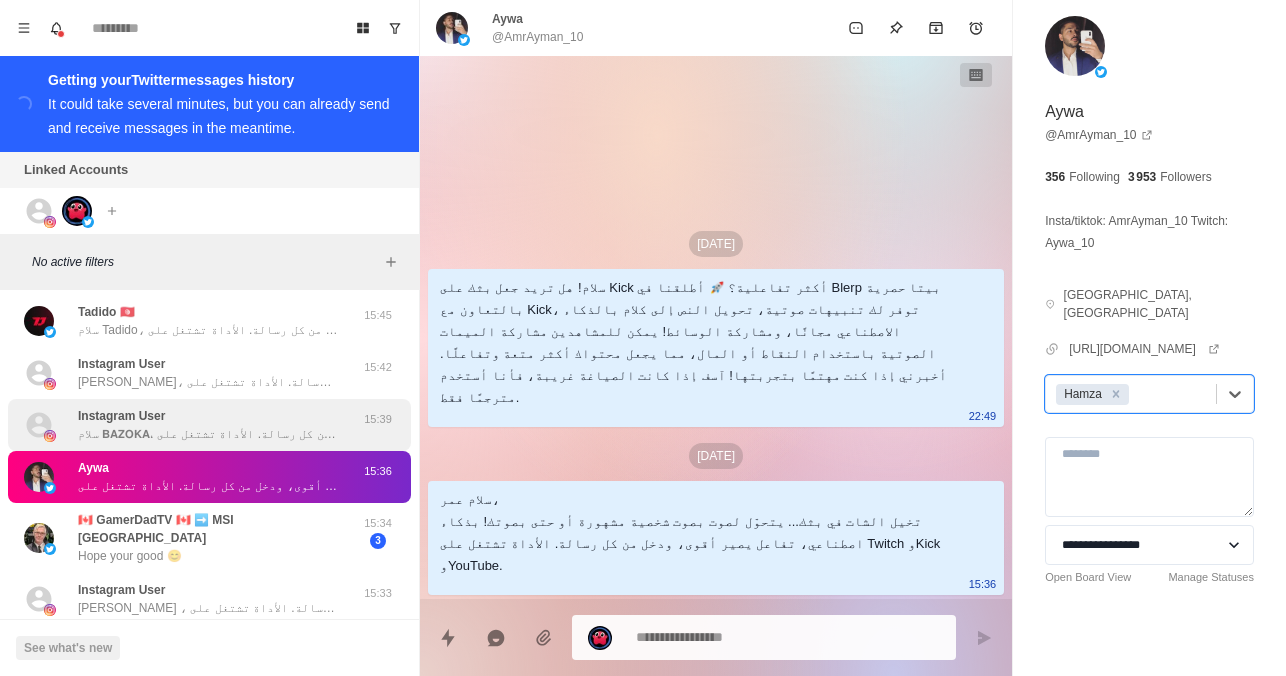 scroll, scrollTop: 122, scrollLeft: 0, axis: vertical 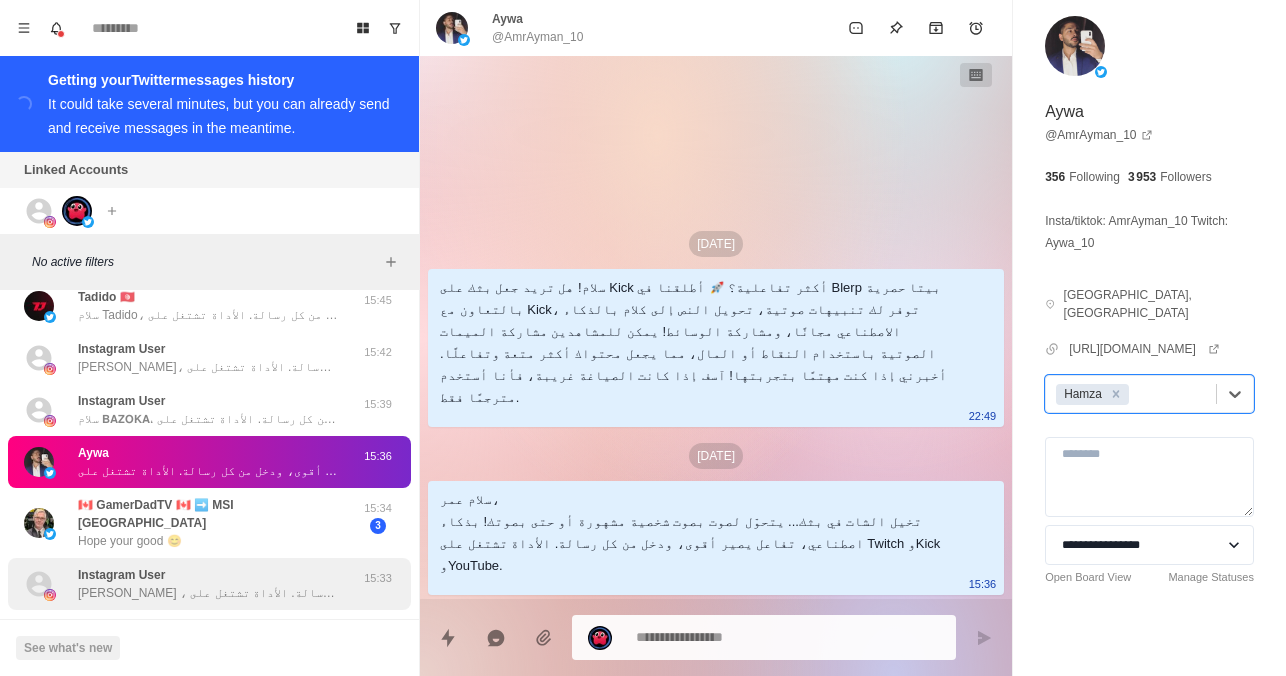 click on "[PERSON_NAME] ،
تخيل الشات في بثك... يتحوّل لصوت بصوت شخصية مشهورة أو حتى بصوتك! بذكاء اصطناعي، تفاعل يصير أقوى، ودخل من كل رسالة. الأداة تشتغل على Twitch وKick وYouTube.
حاب تعرف كيف؟" at bounding box center [208, 593] 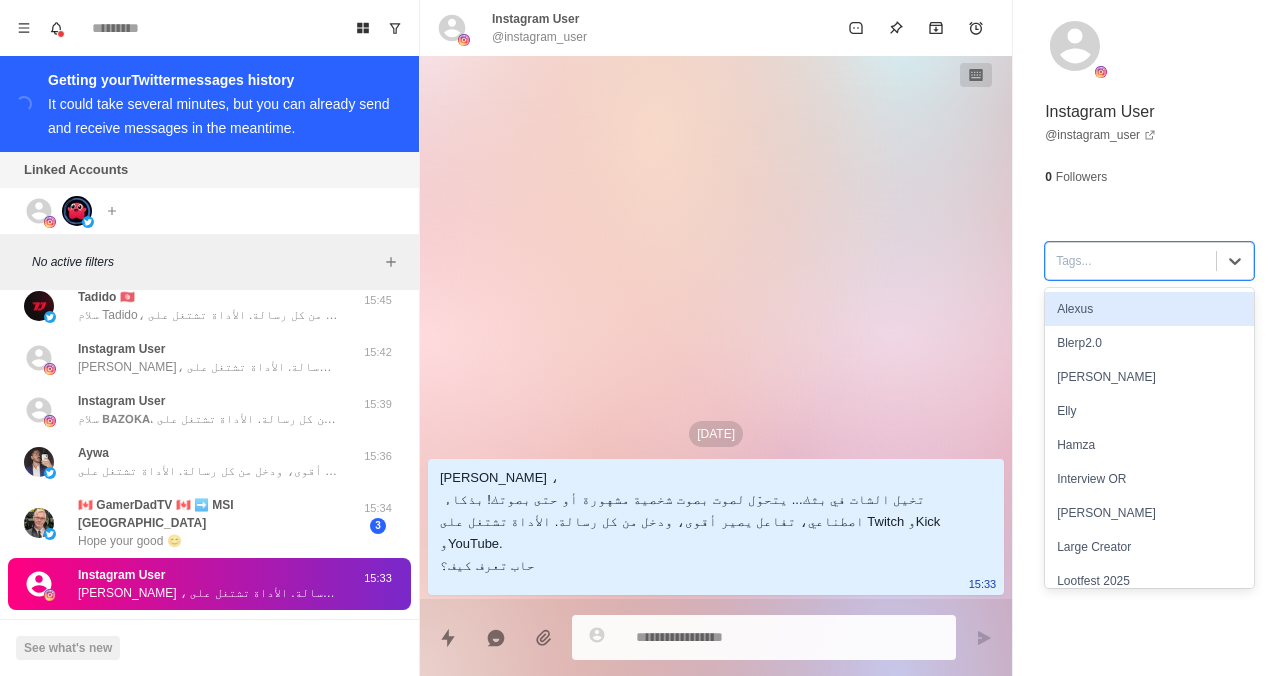 click at bounding box center (1131, 261) 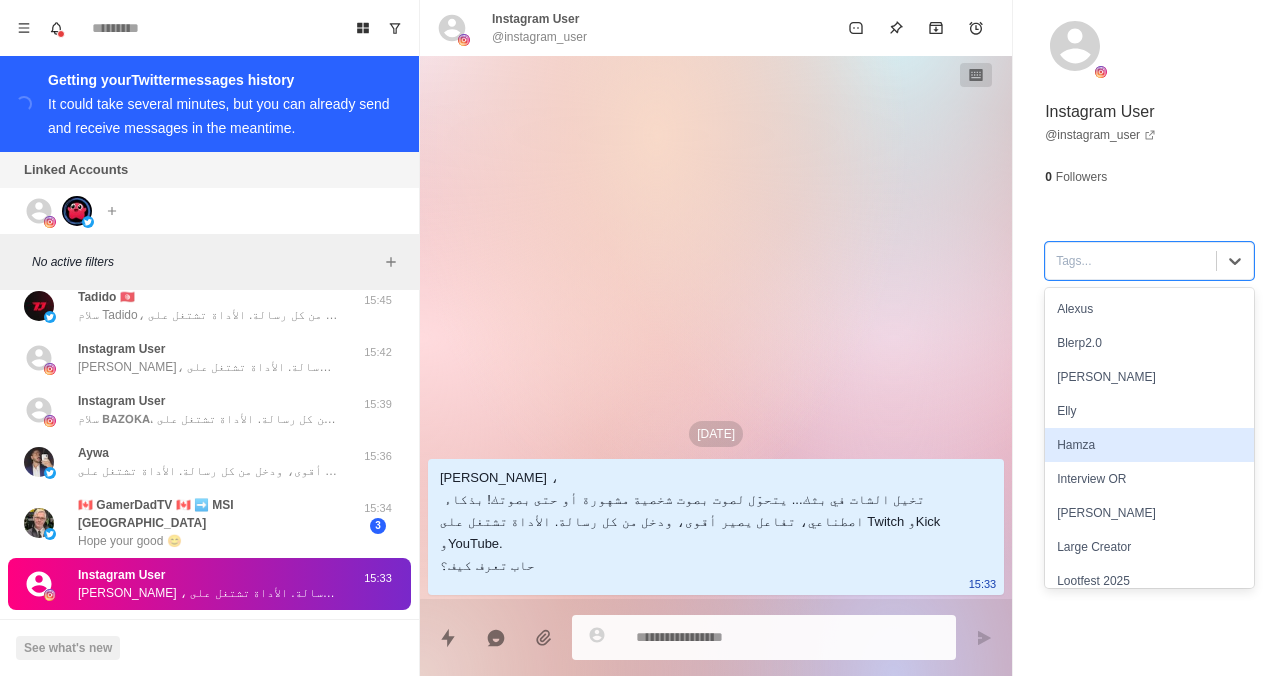 click on "Hamza" at bounding box center (1149, 445) 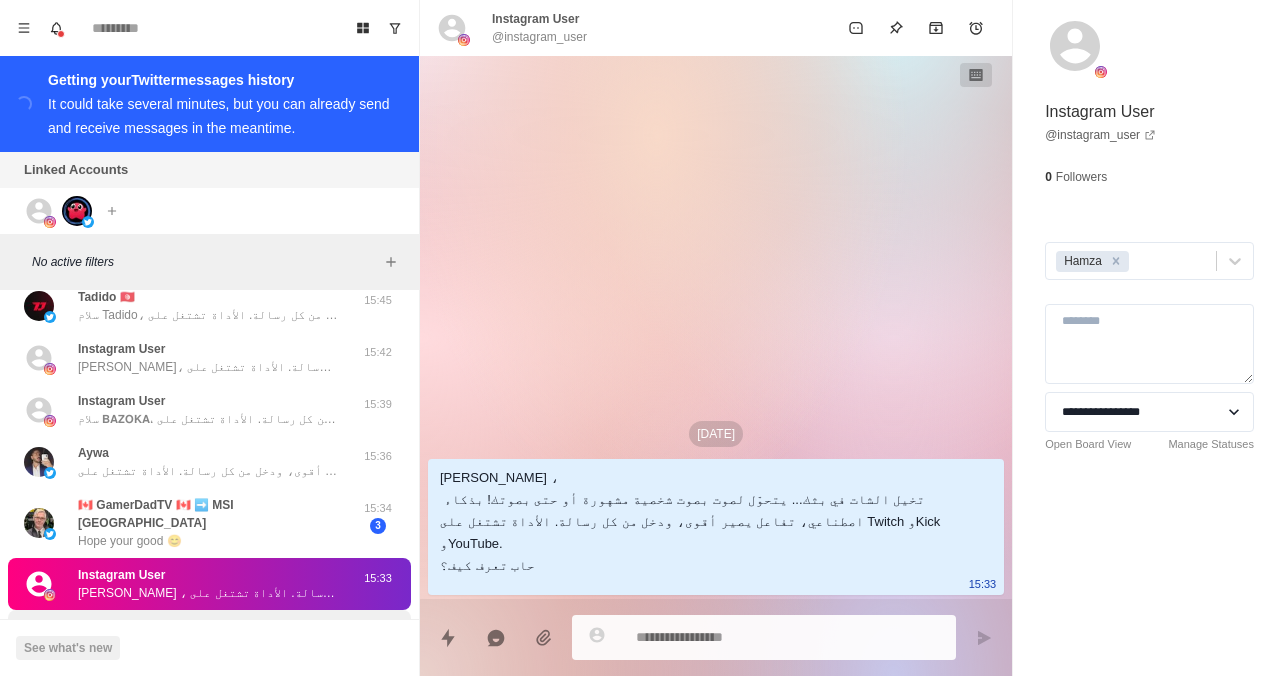 click on "Instagram User سلام CH_EXE،
تخيل الشات في بثك... يتحوّل لصوت بصوت شخصية مشهورة أو حتى بصوتك! بذكاء اصطناعي، تفاعل يصير أقوى، ودخل من كل رسالة. الأداة تشتغل على Twitch وKick وYouTube.
حاب تعرف كيف؟ 15:31" at bounding box center [209, 636] 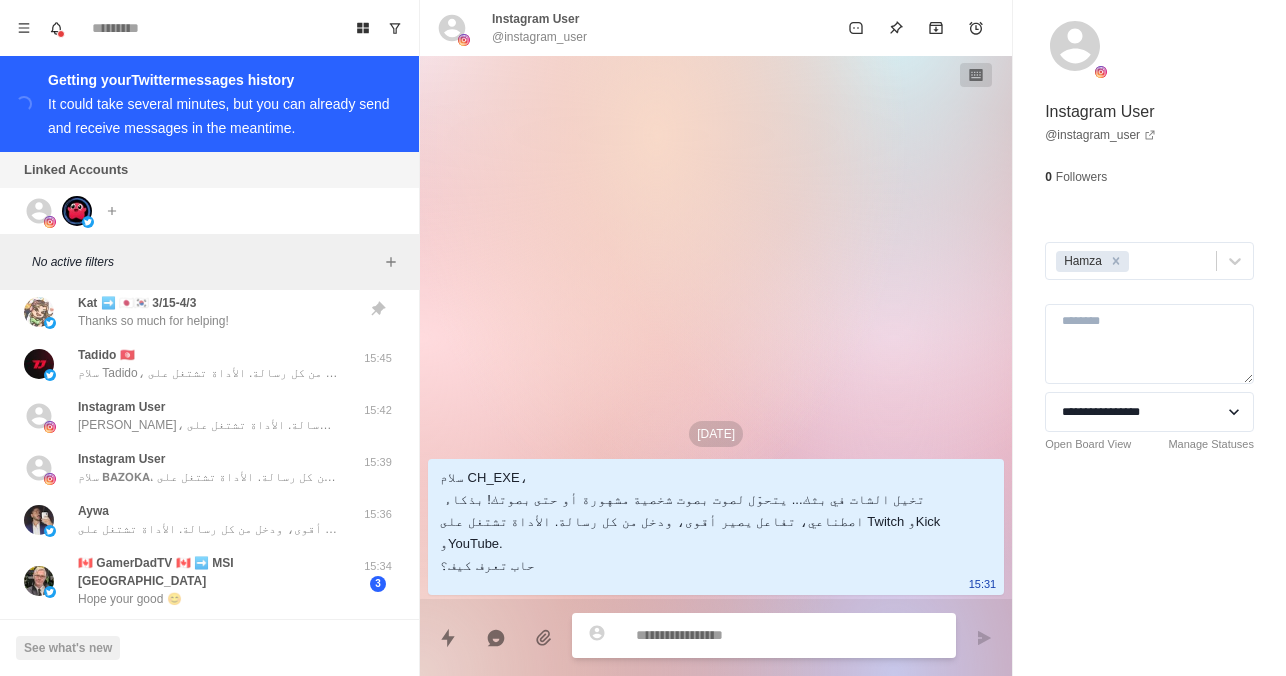 scroll, scrollTop: 0, scrollLeft: 0, axis: both 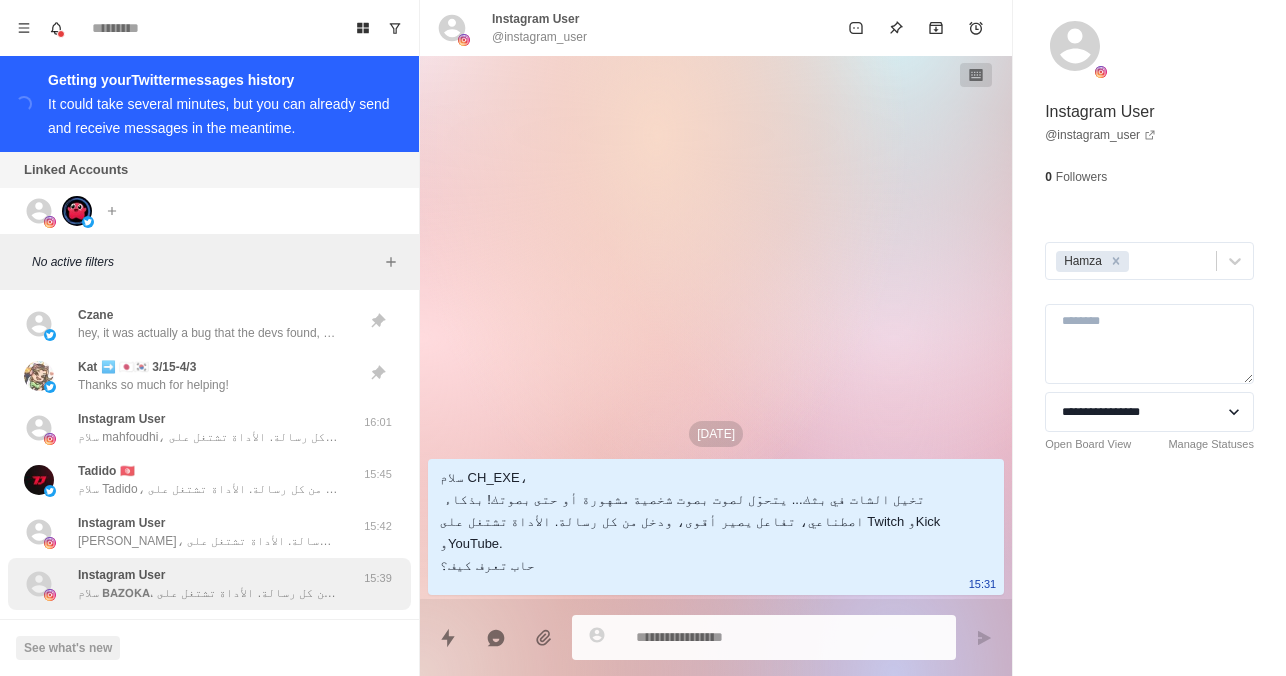 click on "Instagram User سلام 𝗕𝗔𝗭𝗢𝗞𝗔،
تخيل الشات في بثك... يتحوّل لصوت بصوت شخصية مشهورة أو حتى بصوتك! بذكاء اصطناعي، تفاعل يصير أقوى، ودخل من كل رسالة. الأداة تشتغل على Twitch وKick وYouTube...
حاب تعرف كيف؟" at bounding box center (208, 584) 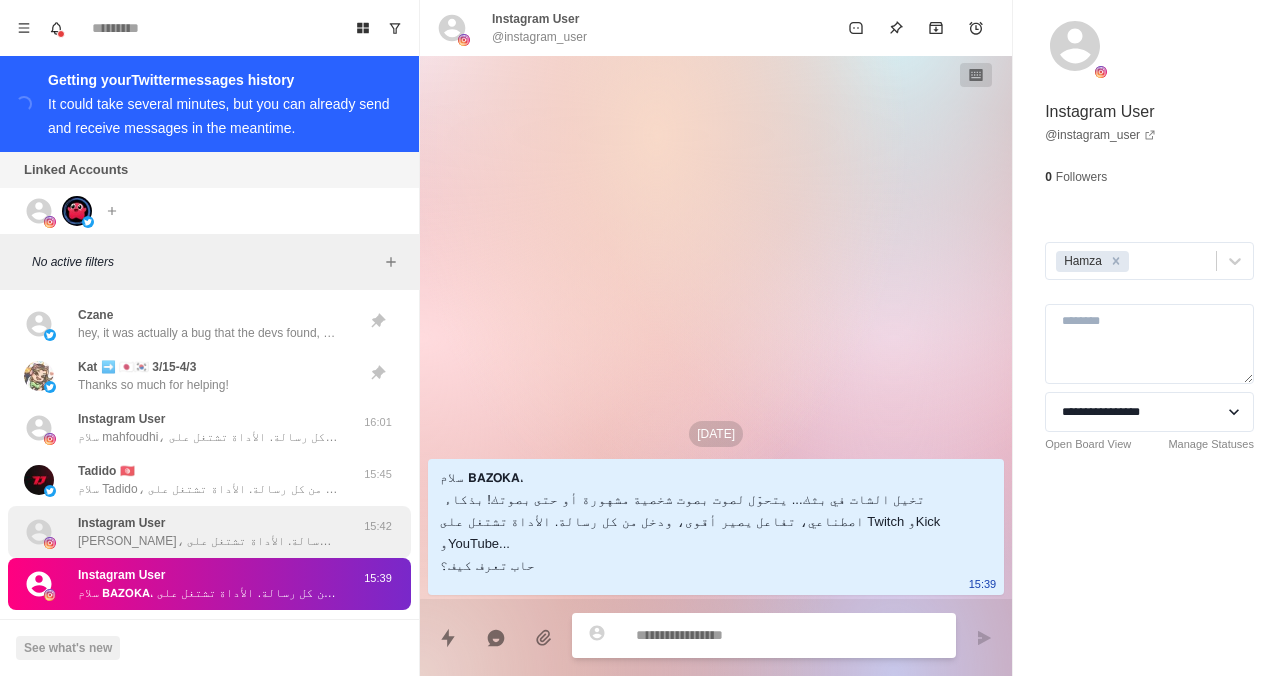 click on "[PERSON_NAME]،
تخيل الشات في بثك... يتحوّل لصوت بصوت شخصية مشهورة أو حتى بصوتك! بذكاء اصطناعي، تفاعل يصير أقوى، ودخل من كل رسالة. الأداة تشتغل على Twitch وKick وYouTube.
حاب تعرف كيف؟" at bounding box center [208, 541] 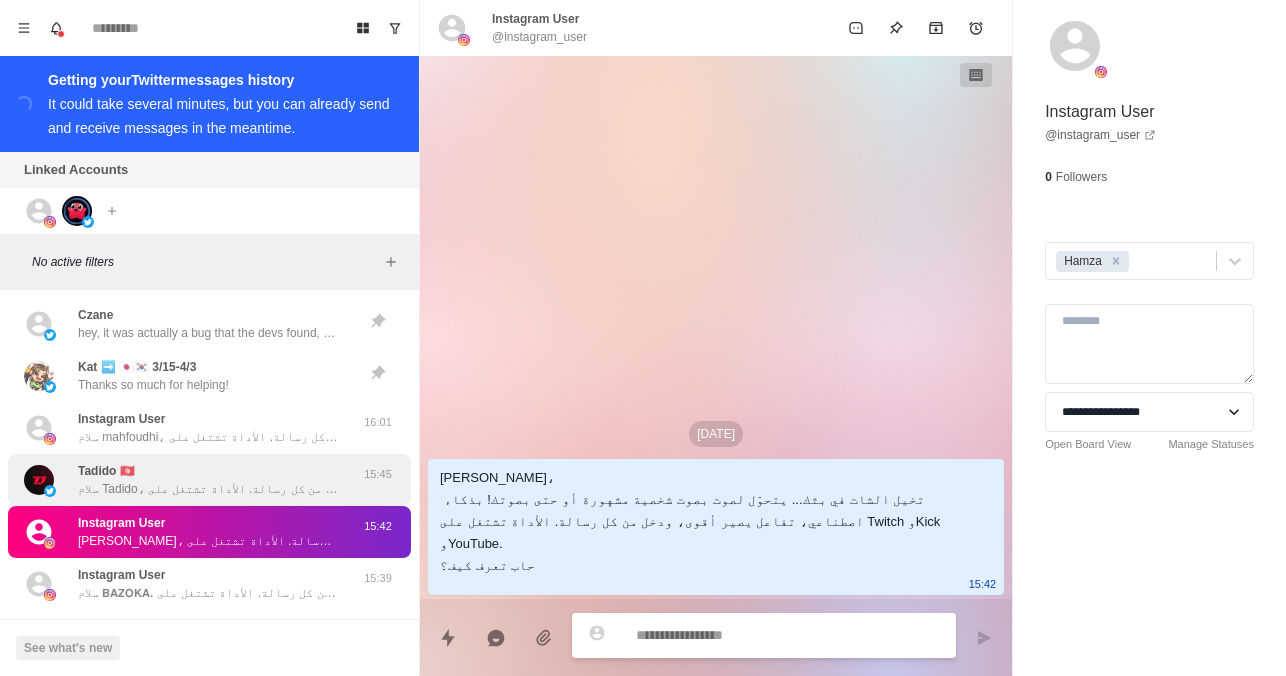 click on "Tadido 🇹🇳 سلام Tadido،
تخيل الشات في بثك... يتحوّل لصوت بصوت شخصية مشهورة أو حتى بصوتك! بذكاء اصطناعي، تفاعل يصير أقوى، ودخل من كل رسالة. الأداة تشتغل على Twitch وKick وYouTube.
حاب تعرف كيف؟ 15:45" at bounding box center [209, 480] 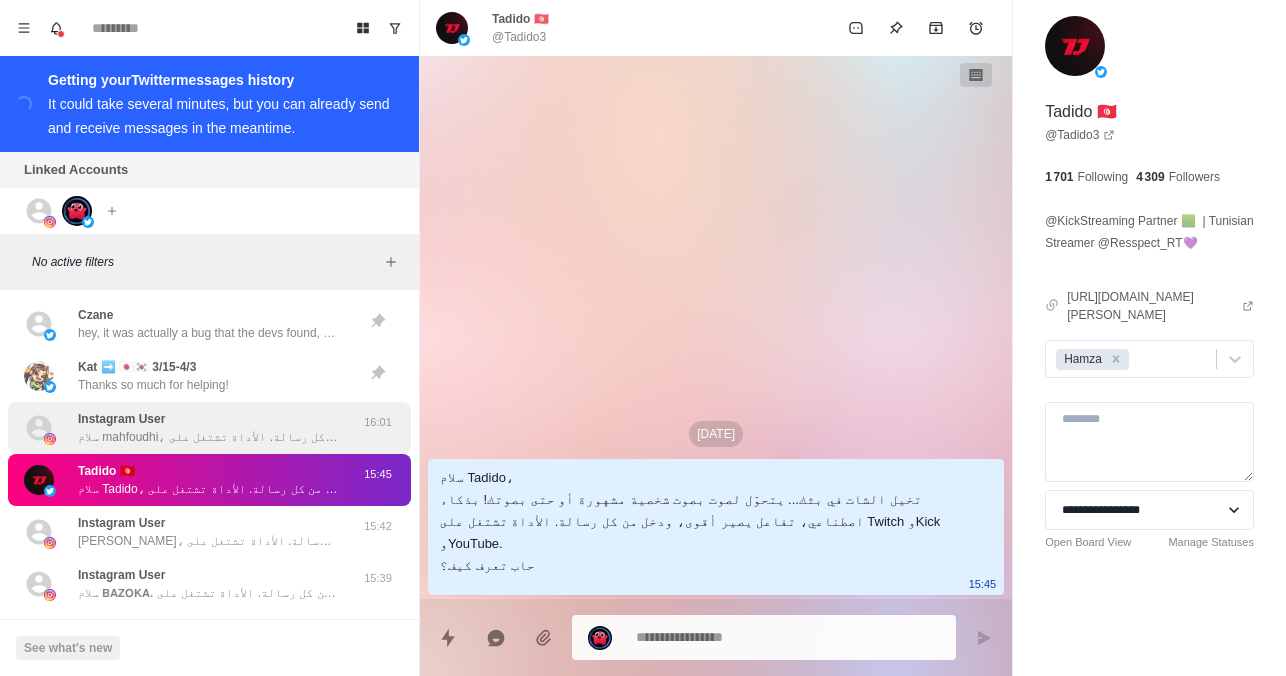 click on "سلام mahfoudhi،
تخيل الشات في بثك... يتحوّل لصوت بصوت شخصية مشهورة أو حتى بصوتك! بذكاء اصطناعي، تفاعل يصير أقوى، ودخل من كل رسالة. الأداة تشتغل على Twitch وKick وYouTube.
حاب تعرف كيف؟" at bounding box center [208, 437] 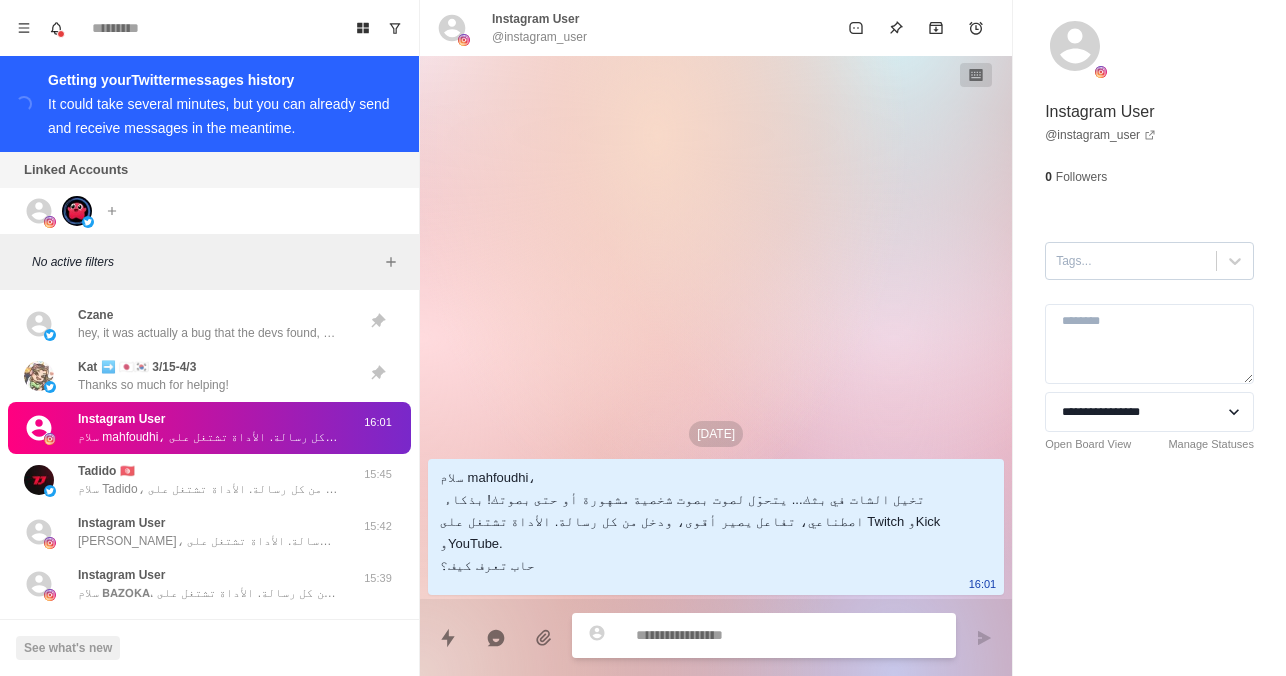 click at bounding box center (1131, 261) 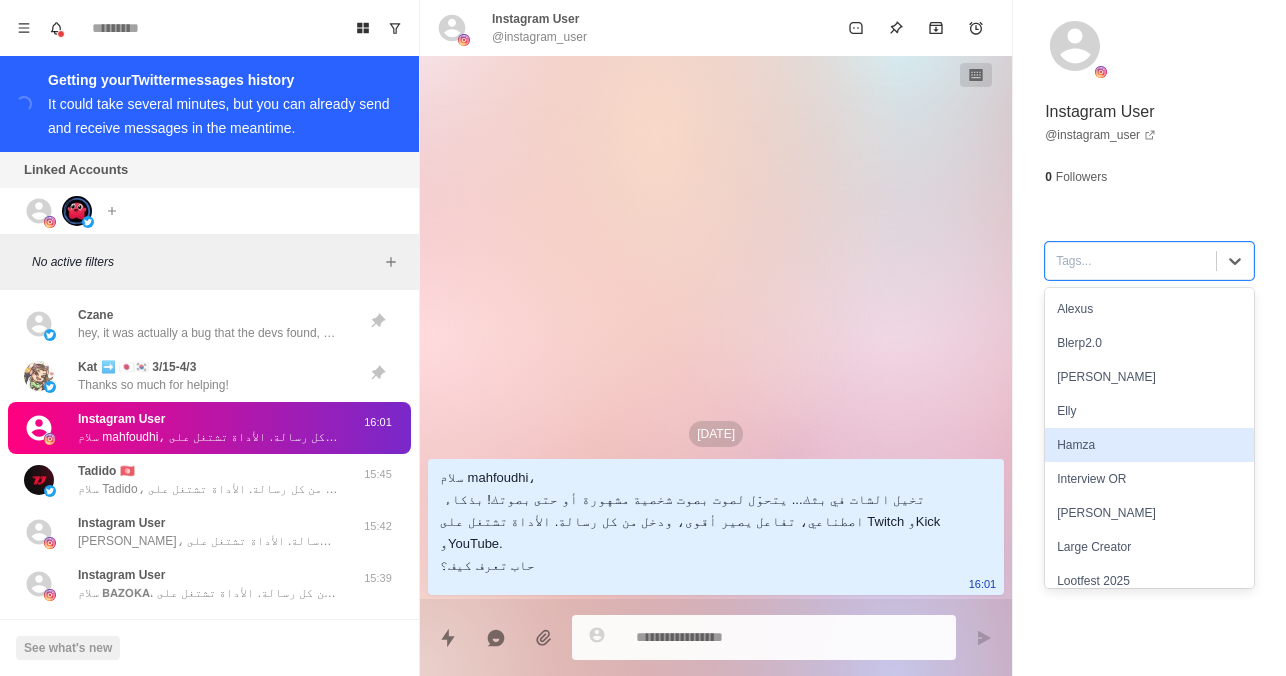 click on "Hamza" at bounding box center [1149, 445] 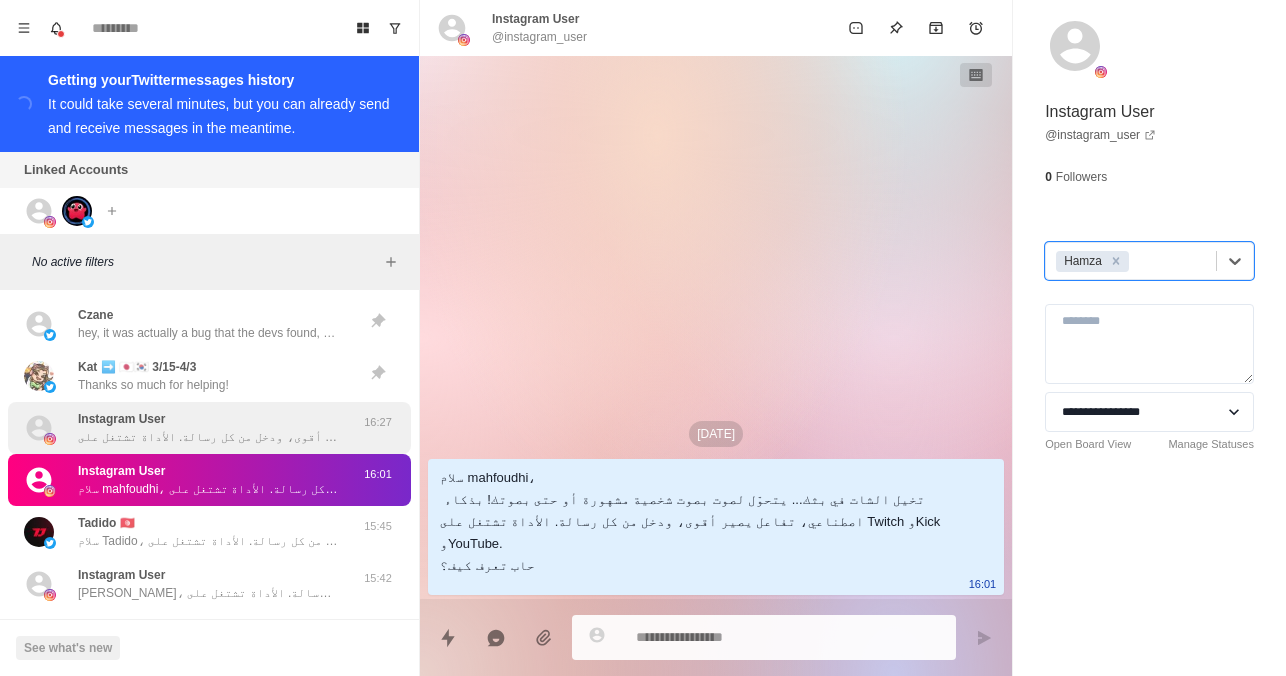 click on "سلام كرم،
تخيل الشات في بثك... يتحوّل لصوت بصوت شخصية مشهورة أو حتى بصوتك! بذكاء اصطناعي، تفاعل يصير أقوى، ودخل من كل رسالة. الأداة تشتغل على Twitch وKick وYouTube.
حاب تعرف كيف؟" at bounding box center (208, 437) 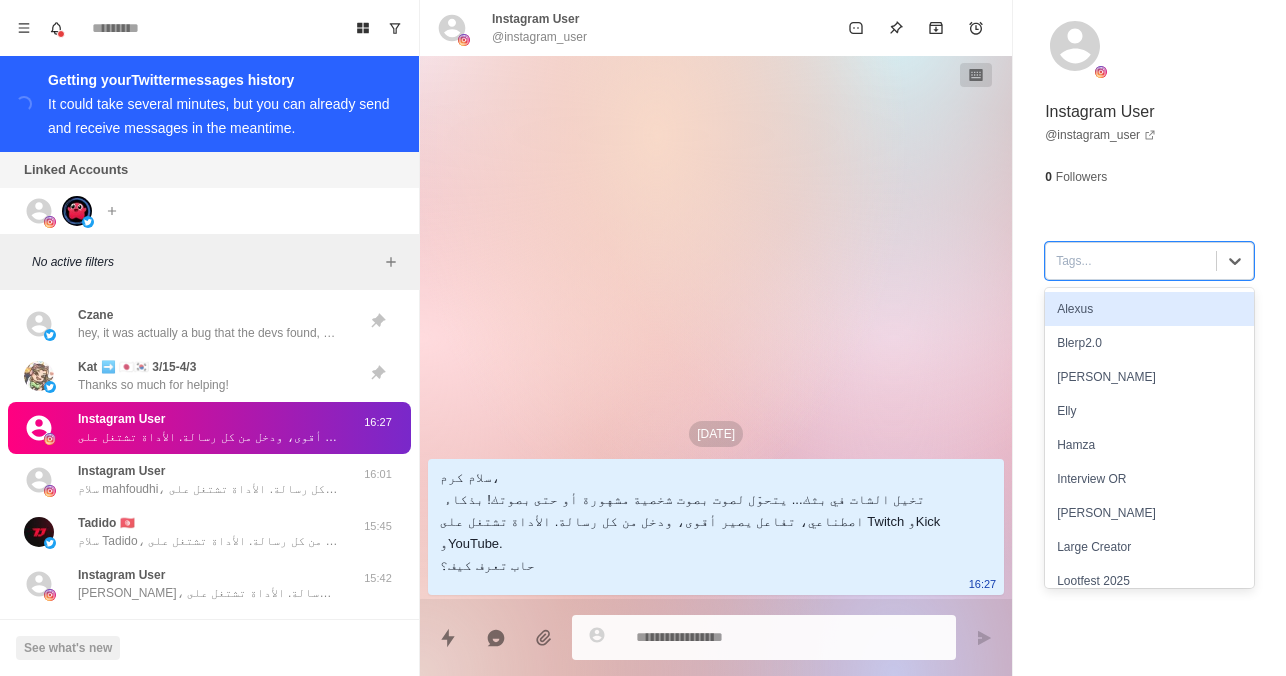 click at bounding box center [1131, 261] 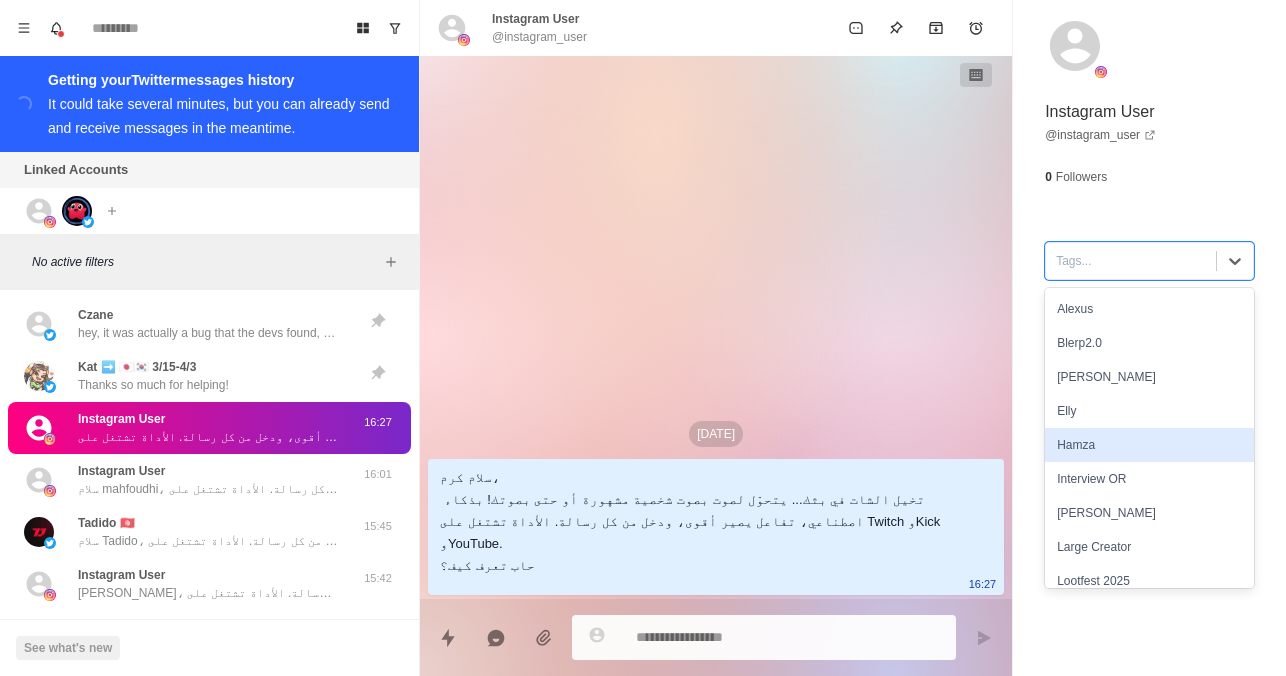 click on "Hamza" at bounding box center [1149, 445] 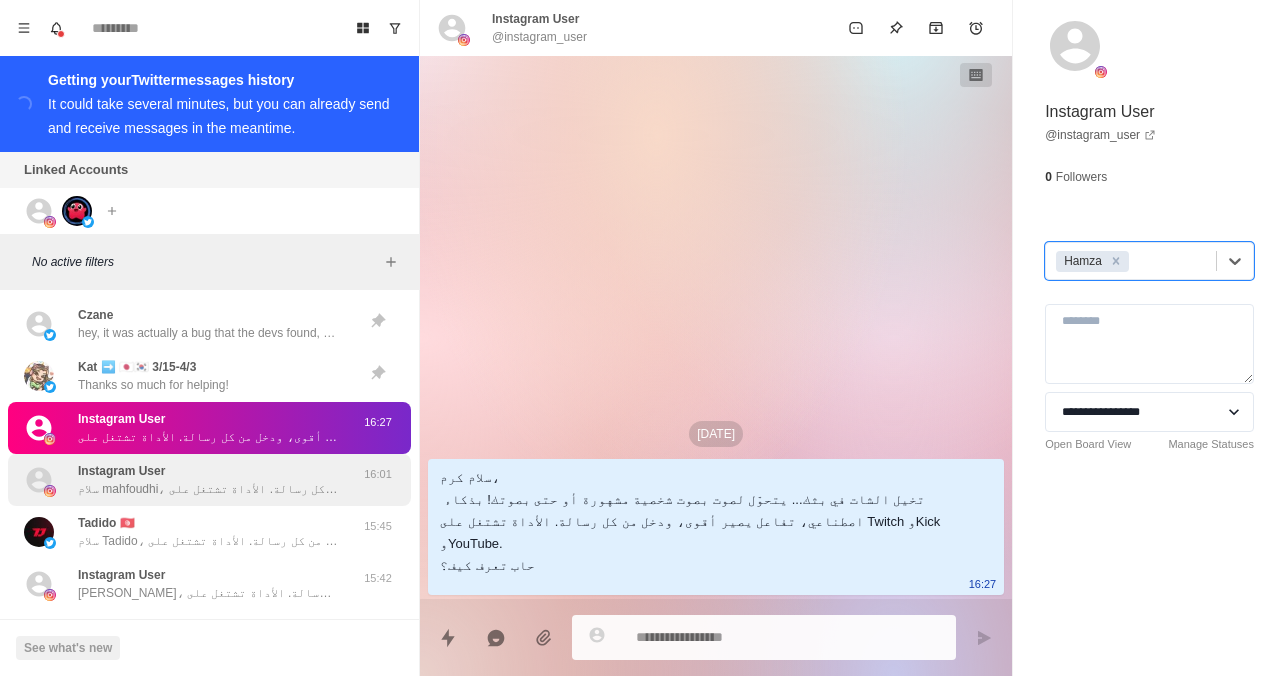 click on "Instagram User سلام mahfoudhi،
تخيل الشات في بثك... يتحوّل لصوت بصوت شخصية مشهورة أو حتى بصوتك! بذكاء اصطناعي، تفاعل يصير أقوى، ودخل من كل رسالة. الأداة تشتغل على Twitch وKick وYouTube.
حاب تعرف كيف؟" at bounding box center [208, 480] 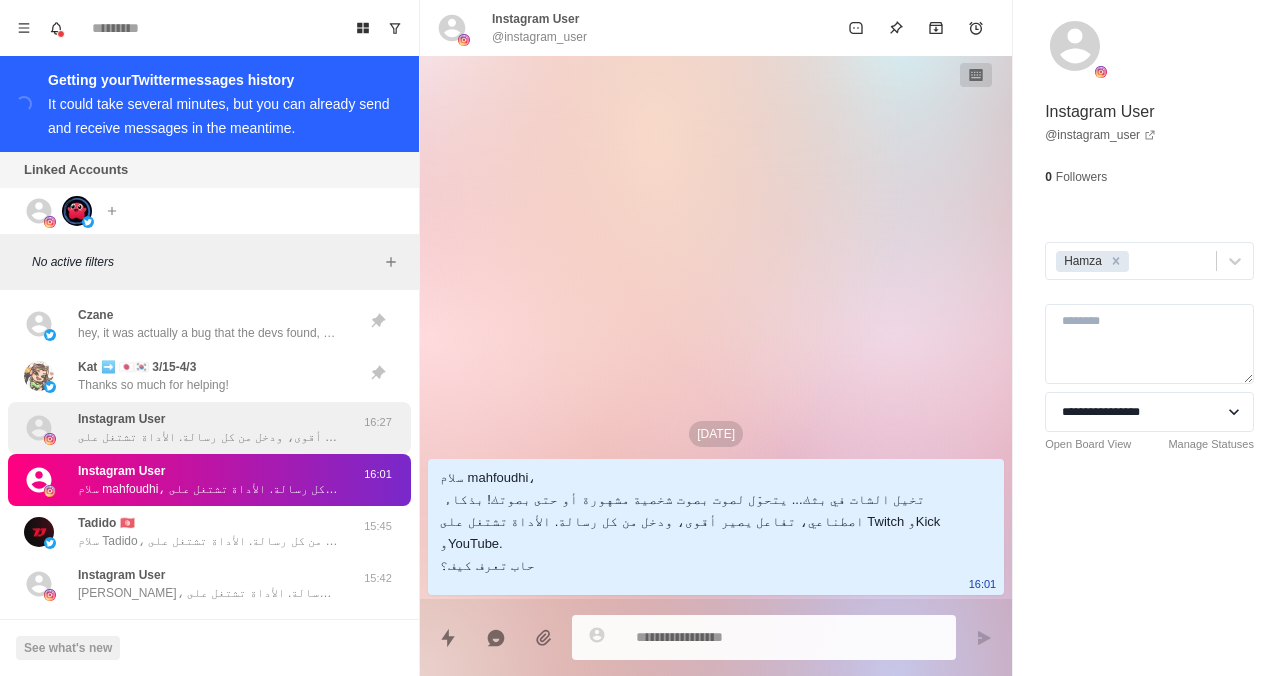 click on "سلام كرم،
تخيل الشات في بثك... يتحوّل لصوت بصوت شخصية مشهورة أو حتى بصوتك! بذكاء اصطناعي، تفاعل يصير أقوى، ودخل من كل رسالة. الأداة تشتغل على Twitch وKick وYouTube.
حاب تعرف كيف؟" at bounding box center [208, 437] 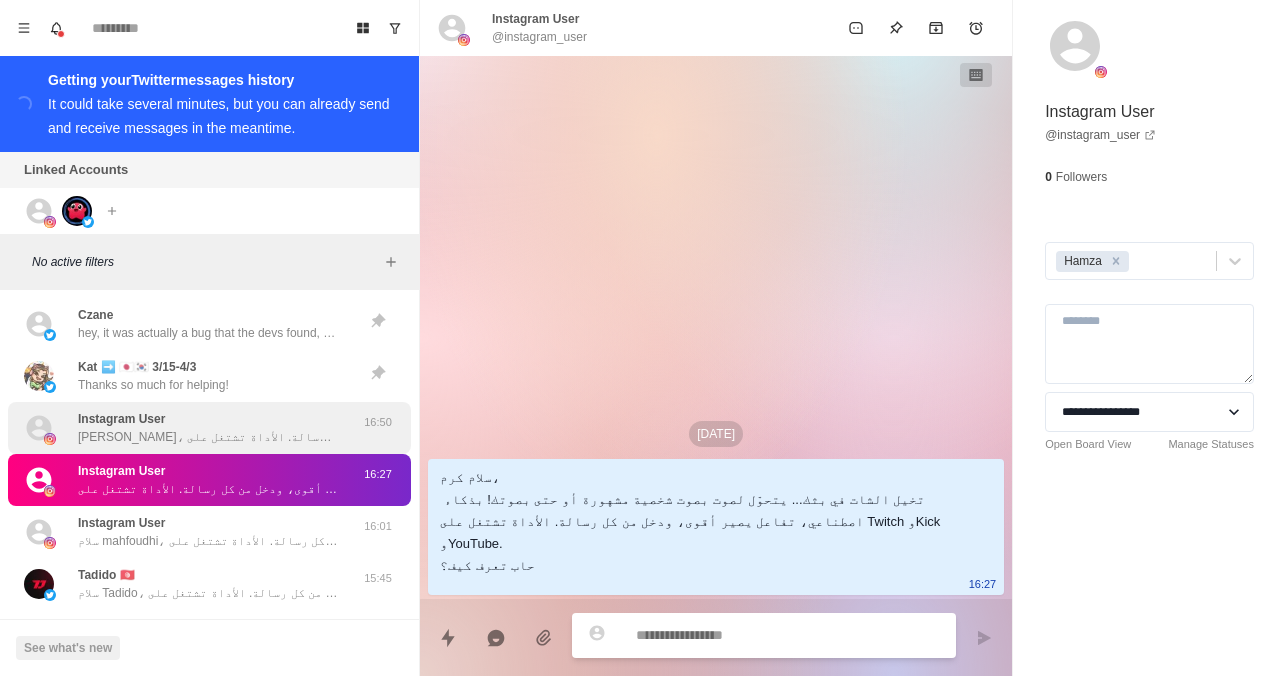click on "Instagram User [PERSON_NAME]،
تخيل الشات في بثك... يتحوّل لصوت بصوت شخصية مشهورة أو حتى بصوتك! بذكاء اصطناعي، تفاعل يصير أقوى، ودخل من كل رسالة. الأداة تشتغل على Twitch وKick وYouTube.
حاب تعرف كيف؟" at bounding box center (208, 428) 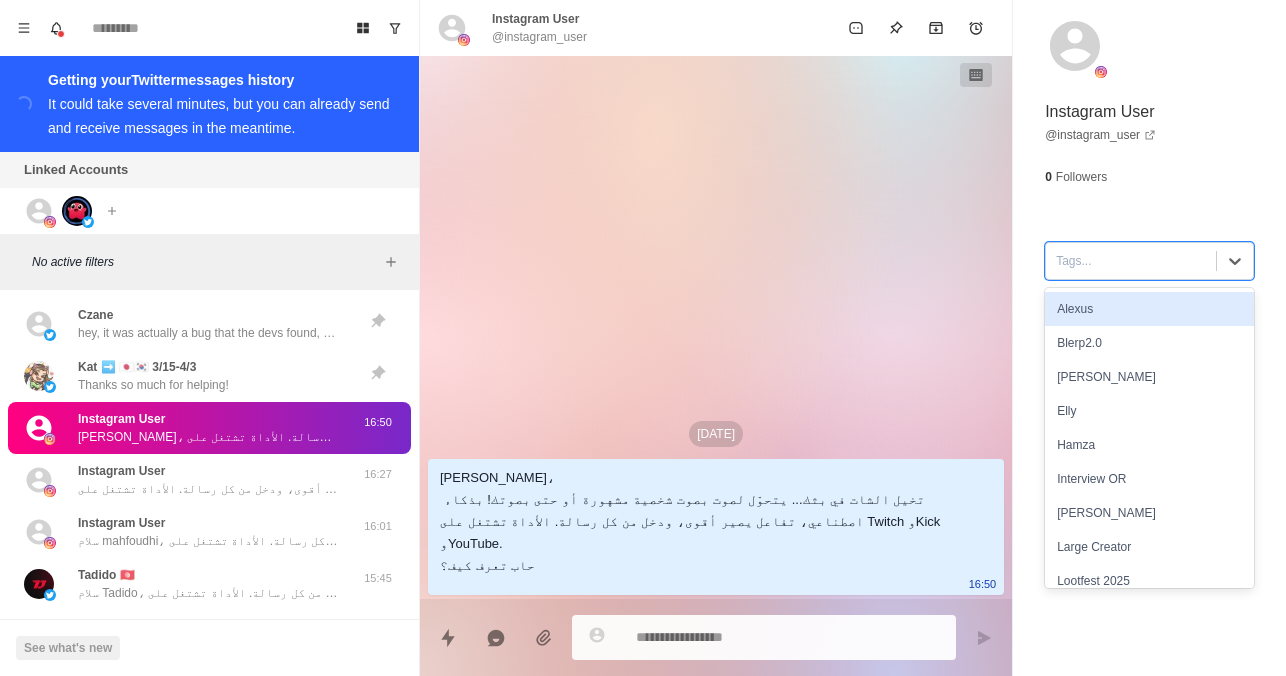 click at bounding box center (1131, 261) 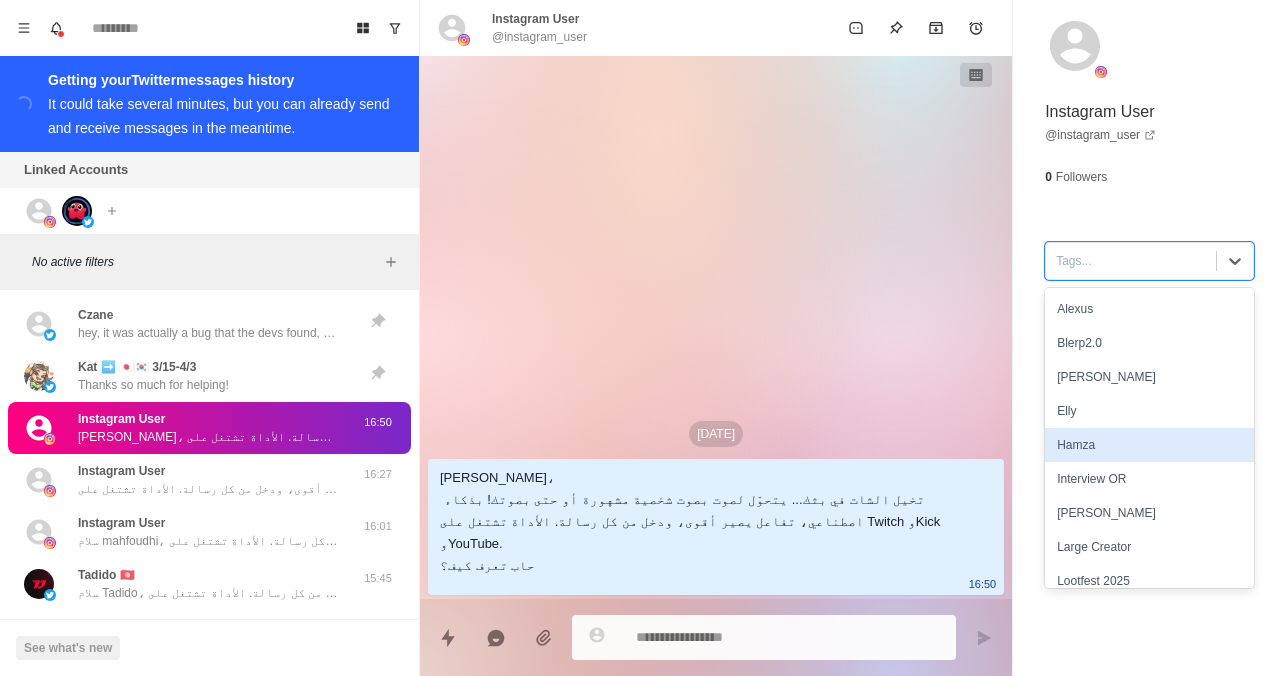 click on "Hamza" at bounding box center [1149, 445] 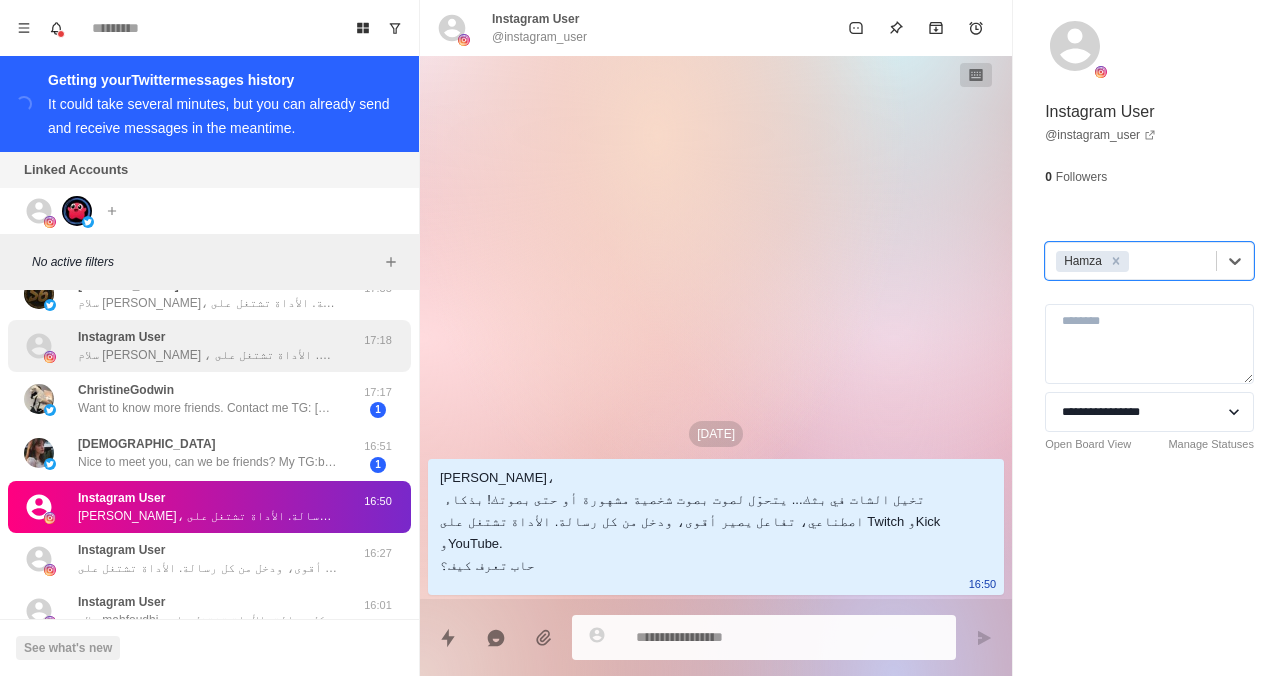 scroll, scrollTop: 239, scrollLeft: 0, axis: vertical 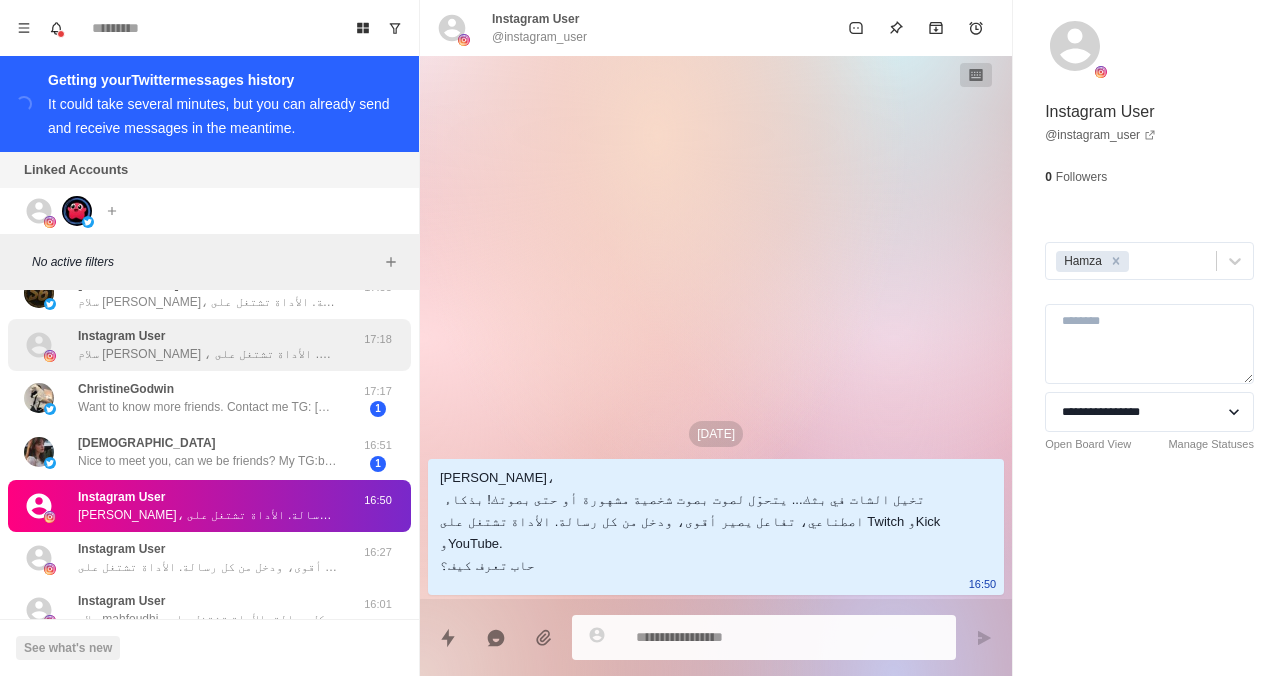 click on "سلام [PERSON_NAME] ،
تخيل الشات في بثك... يتحوّل لصوت بصوت شخصية مشهورة أو حتى بصوتك! بذكاء اصطناعي، تفاعل يصير أقوى، ودخل من كل رسالة. الأداة تشتغل على Twitch وKick وYouTube.
حاب تعرف كيف؟" at bounding box center [208, 354] 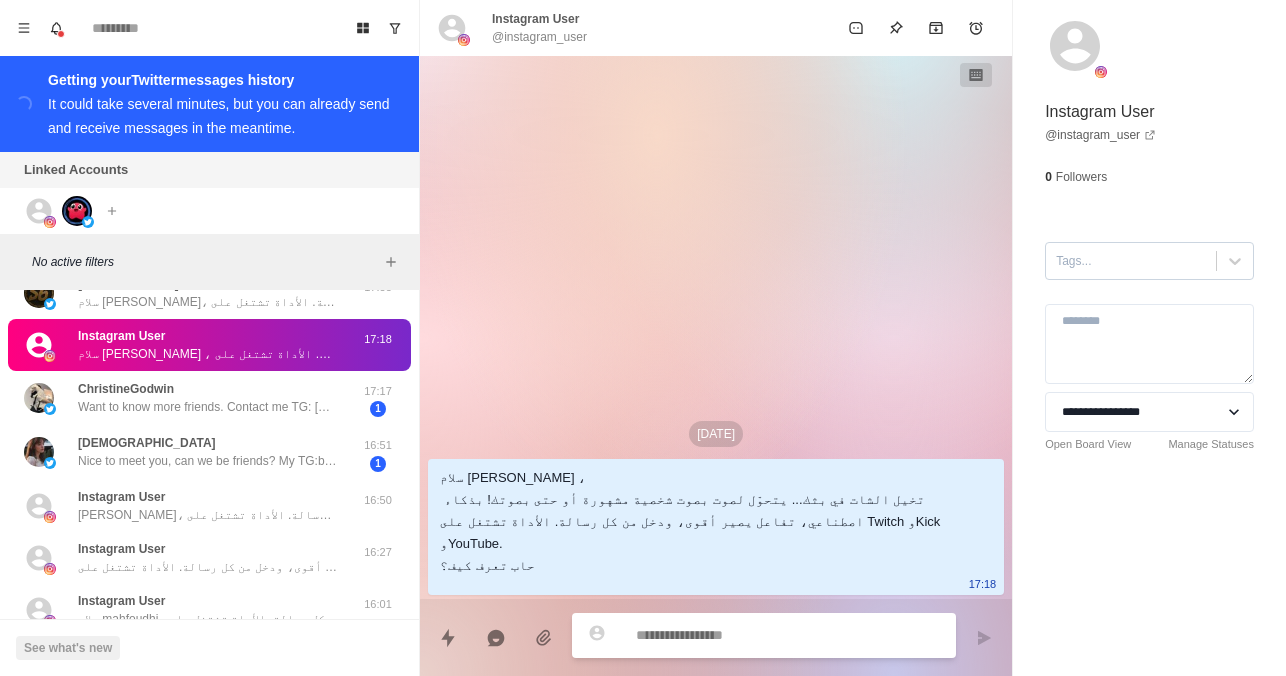 click at bounding box center [1131, 261] 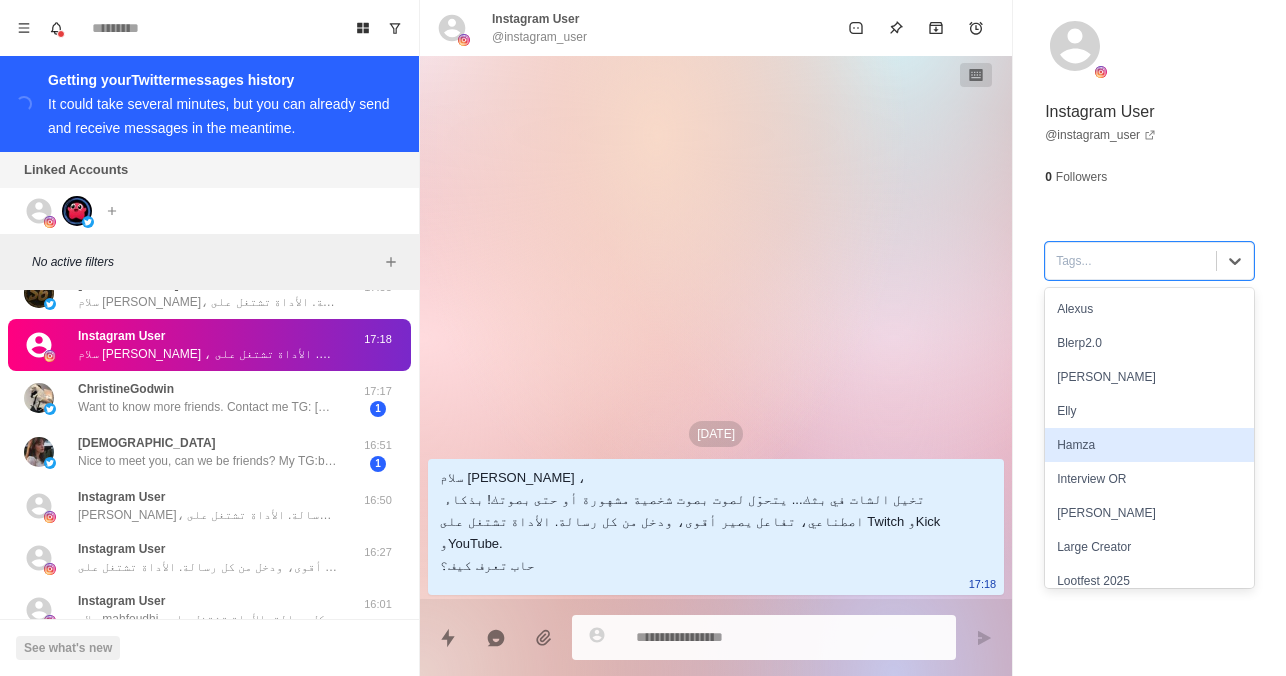 click on "Hamza" at bounding box center (1149, 445) 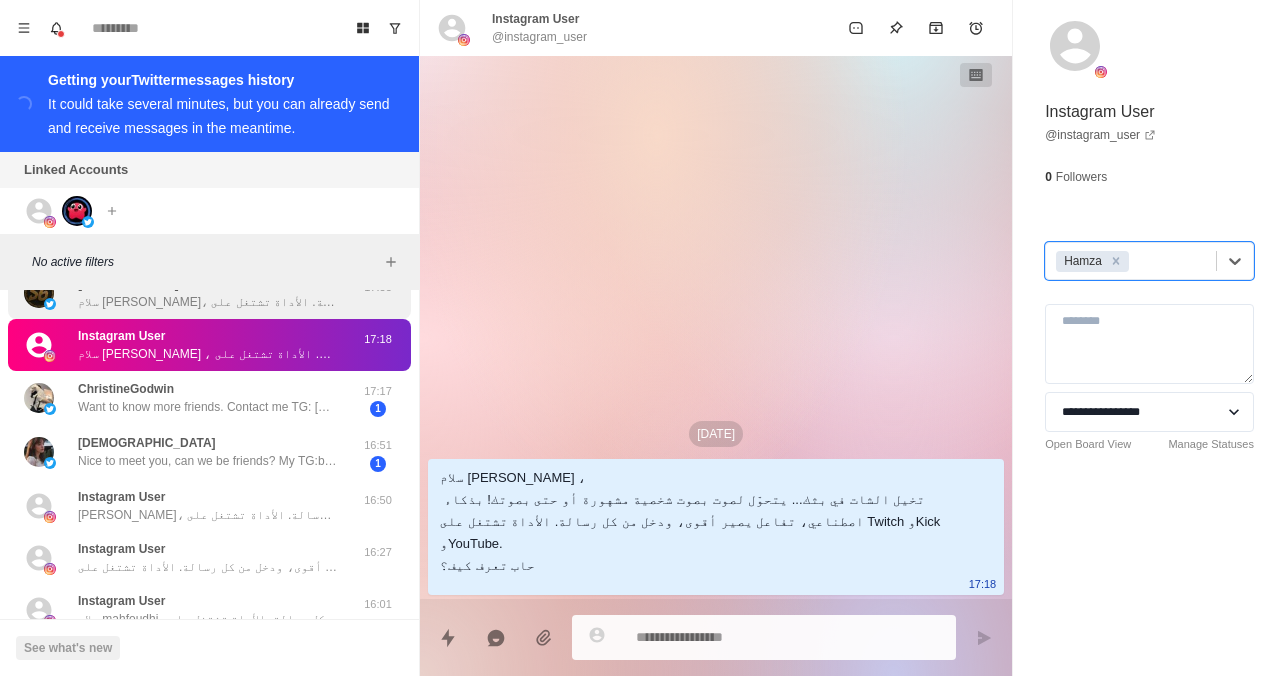 click on "سلام [PERSON_NAME]،
تخيل الشات في بثك... يتحوّل لصوت بصوت شخصية مشهورة أو حتى بصوتك! بذكاء اصطناعي، تفاعل يصير أقوى، ودخل من كل رسالة. الأداة تشتغل على Twitch وKick وYouTube.
حاب تعرف كيف؟" at bounding box center (208, 302) 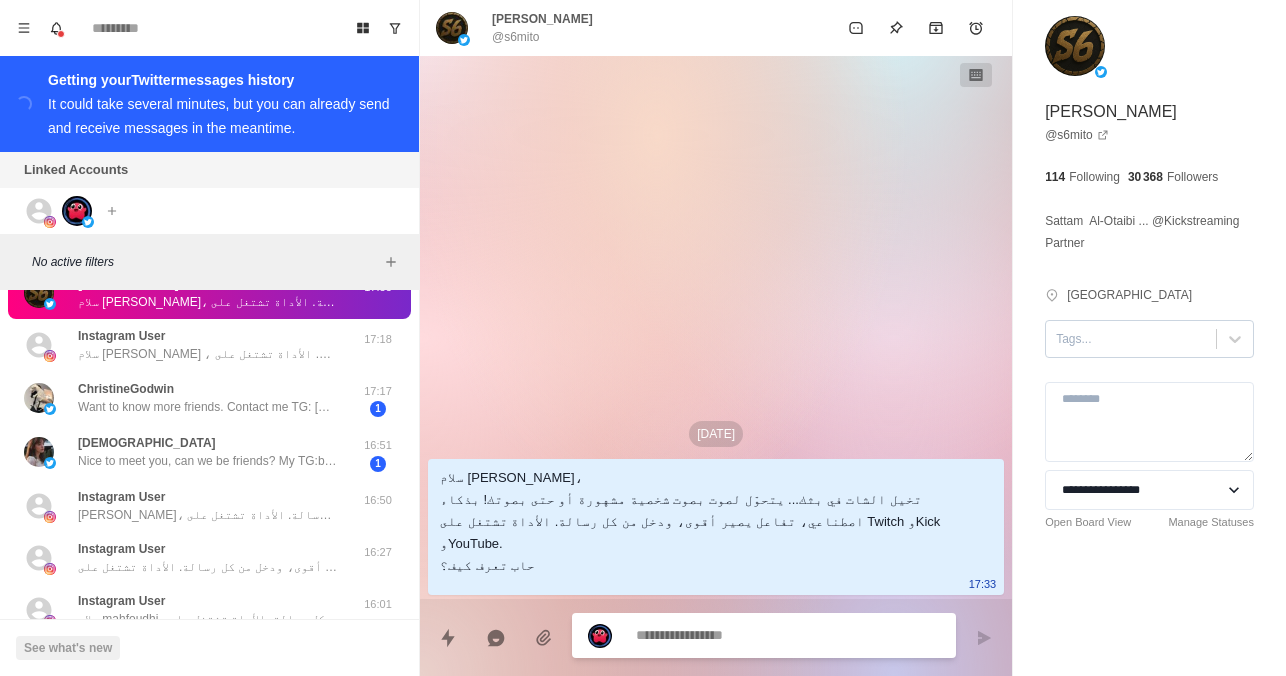click on "Tags..." at bounding box center [1149, 339] 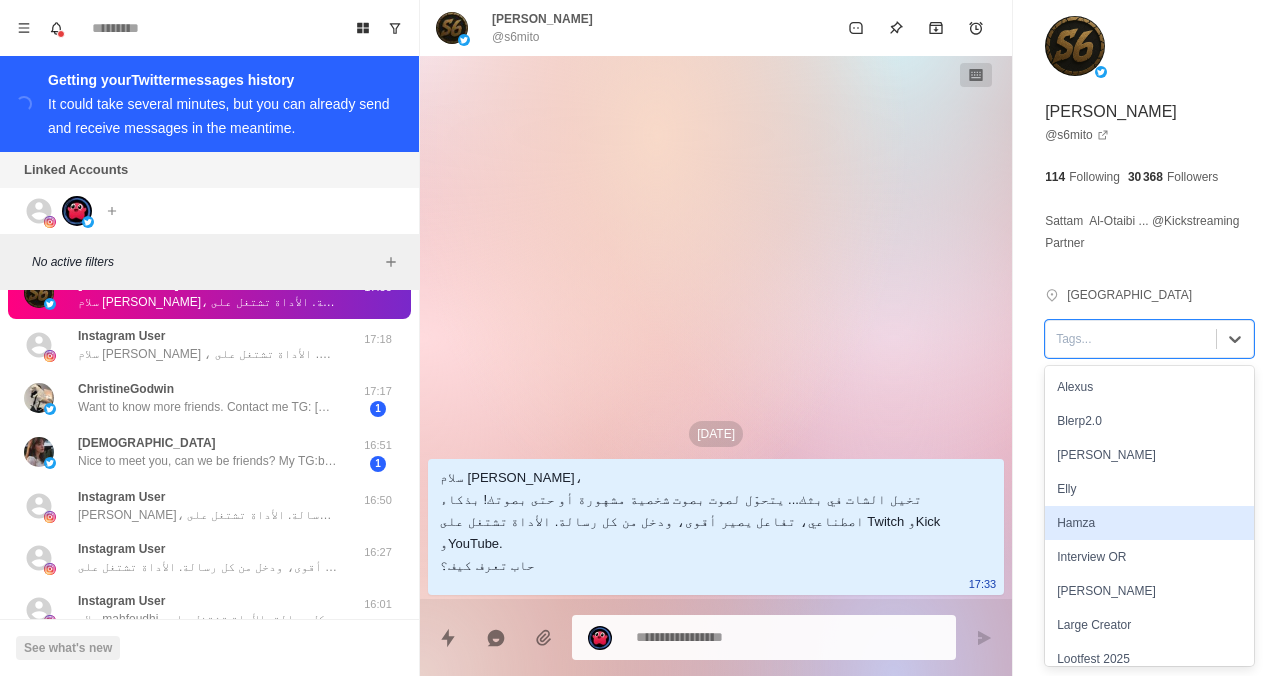 click on "Hamza" at bounding box center (1149, 523) 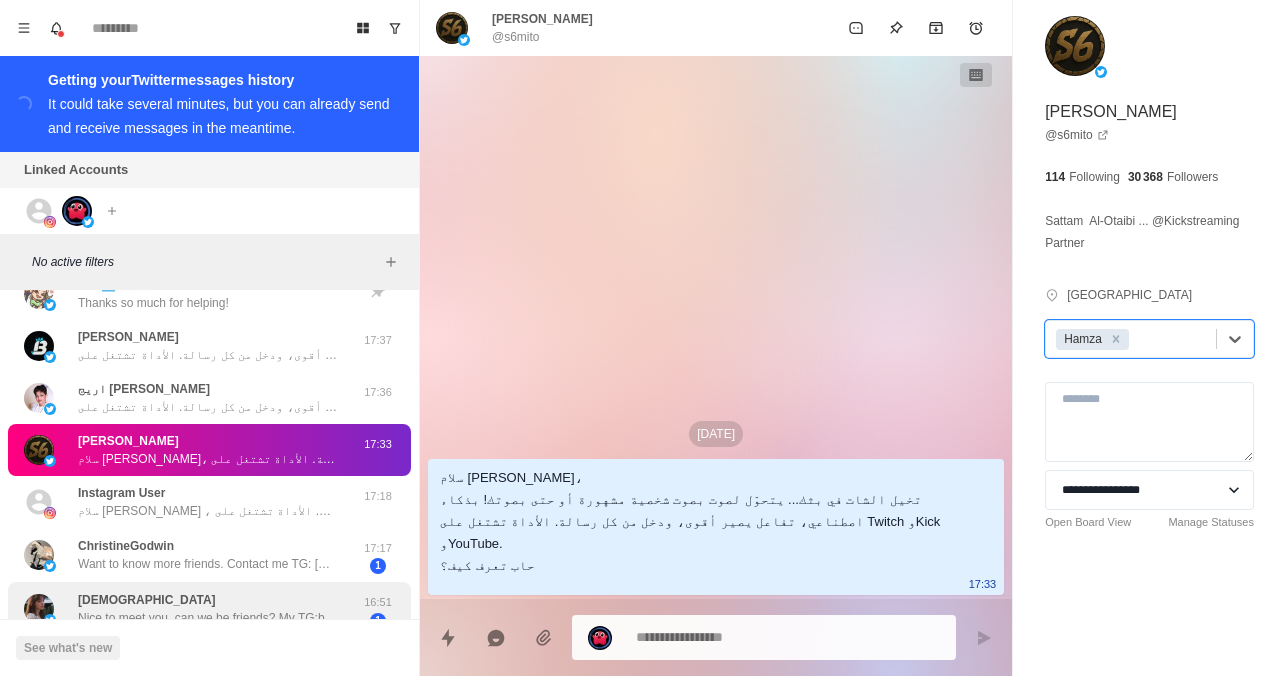 scroll, scrollTop: 80, scrollLeft: 0, axis: vertical 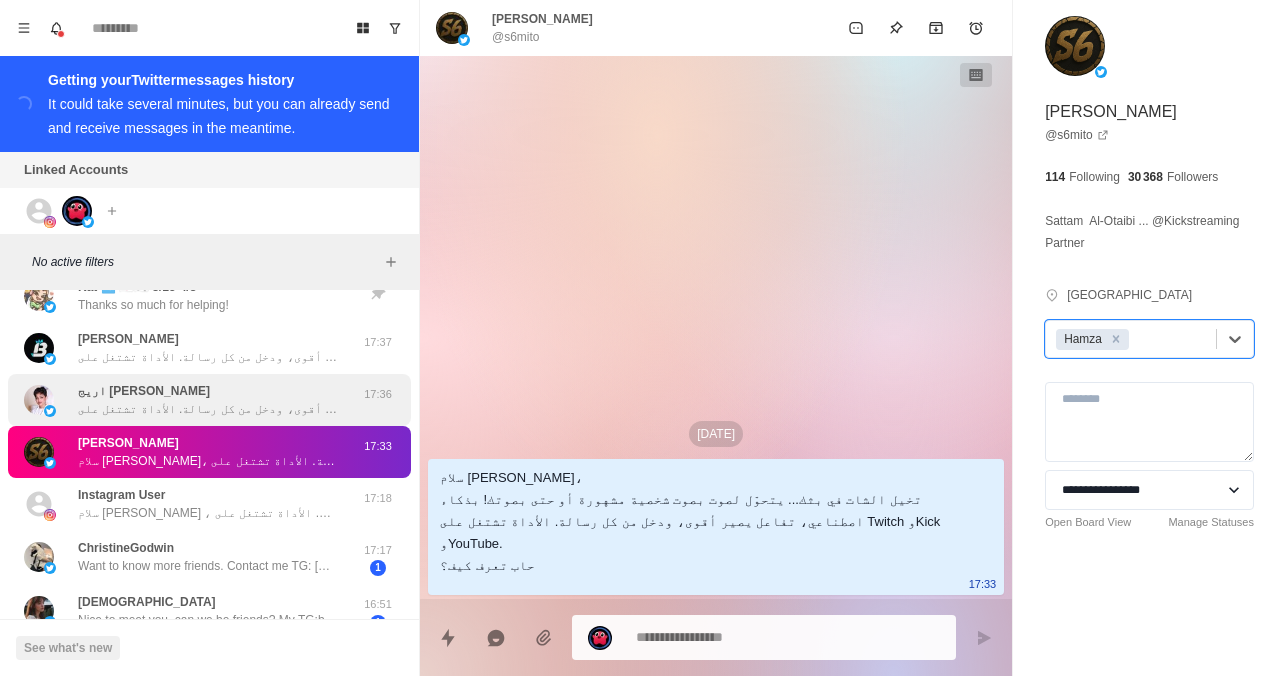click on "سلام اريج،
تخيل الشات في بثك... يتحوّل لصوت بصوت شخصية مشهورة أو حتى بصوتك! بذكاء اصطناعي، تفاعل يصير أقوى، ودخل من كل رسالة. الأداة تشتغل على Twitch وKick وYouTube.
حاب تعرف كيف؟" at bounding box center (208, 409) 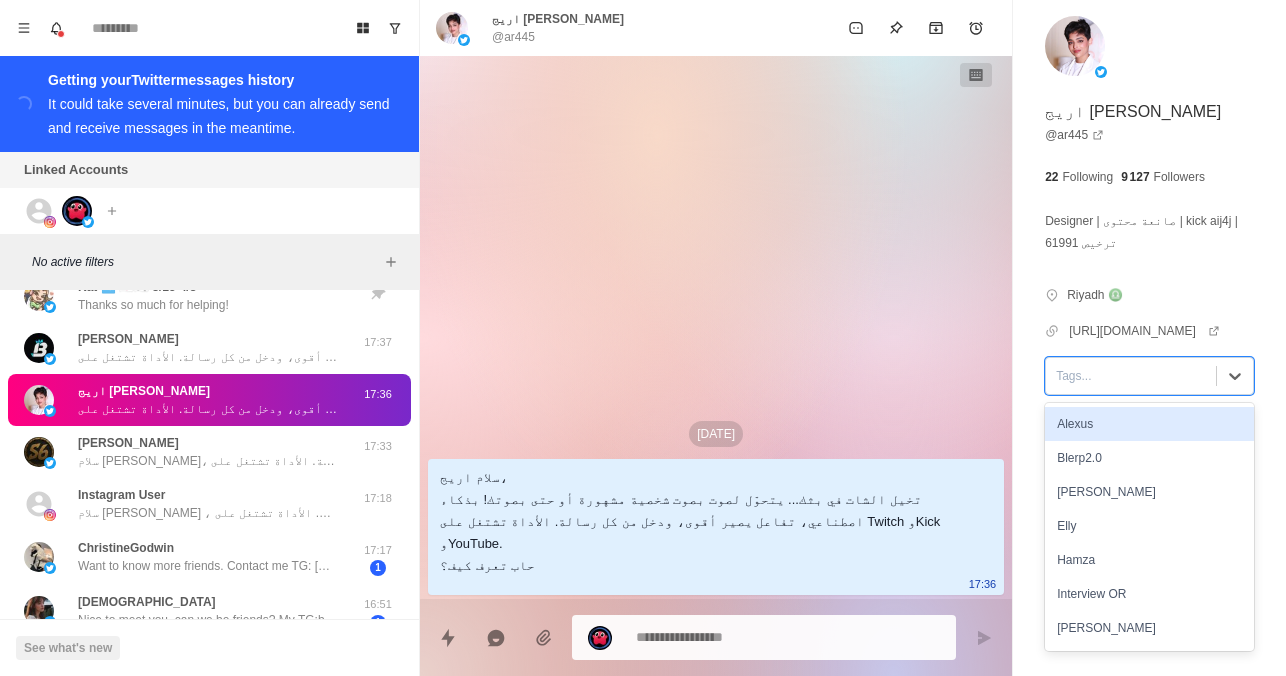 click at bounding box center [1131, 376] 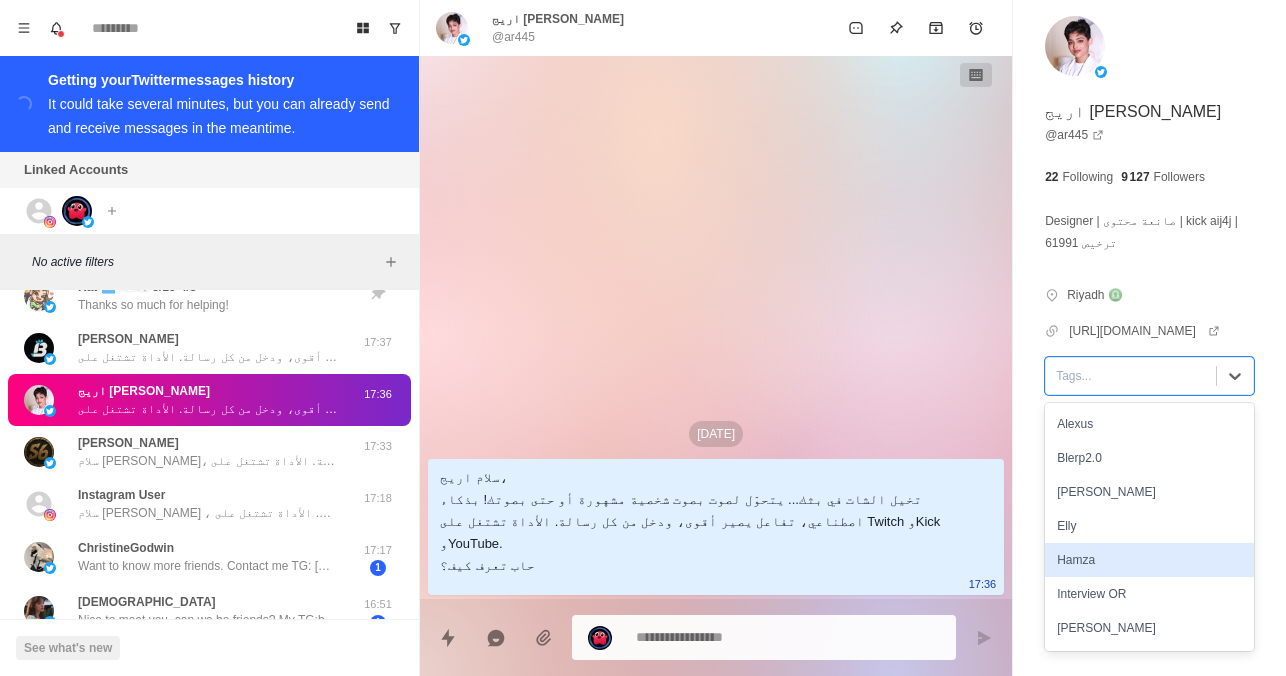 click on "Hamza" at bounding box center [1149, 560] 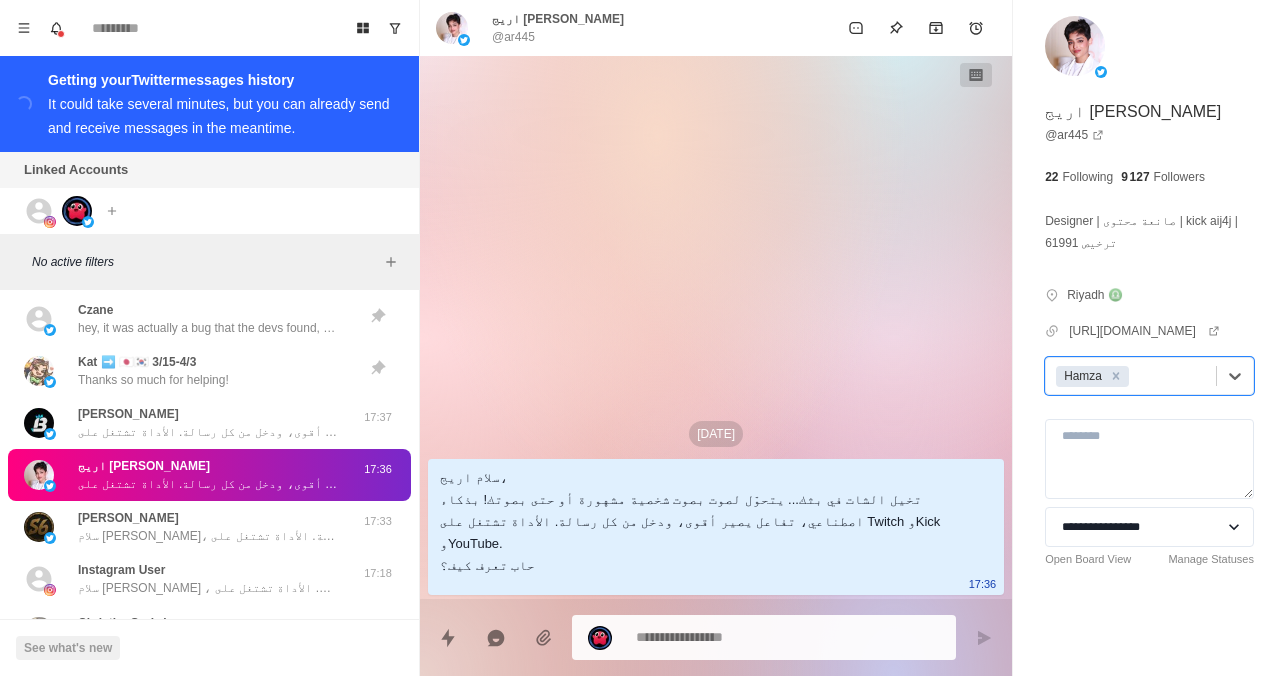 scroll, scrollTop: 1, scrollLeft: 0, axis: vertical 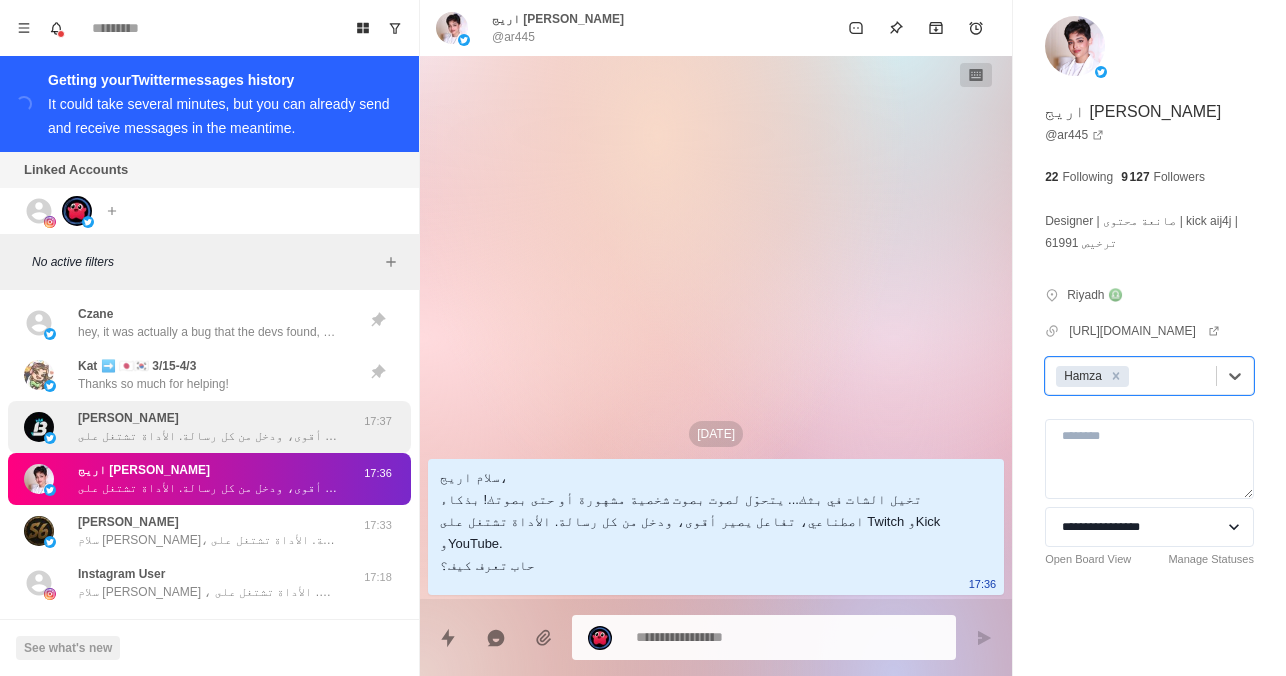 click on "سلام بهاء،
تخيل الشات في بثك... يتحوّل لصوت بصوت شخصية مشهورة أو حتى بصوتك! بذكاء اصطناعي، تفاعل يصير أقوى، ودخل من كل رسالة. الأداة تشتغل على Twitch وKick وYouTube.
حاب تعرف كيف؟" at bounding box center (208, 436) 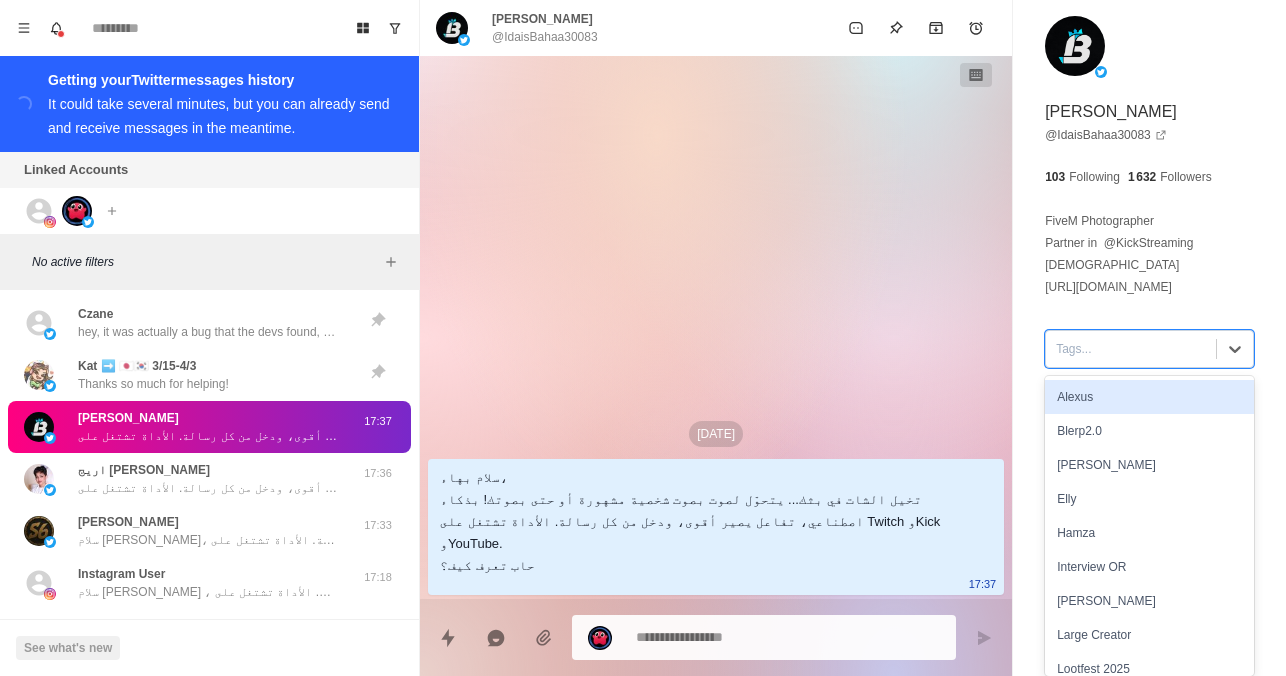 click at bounding box center [1131, 349] 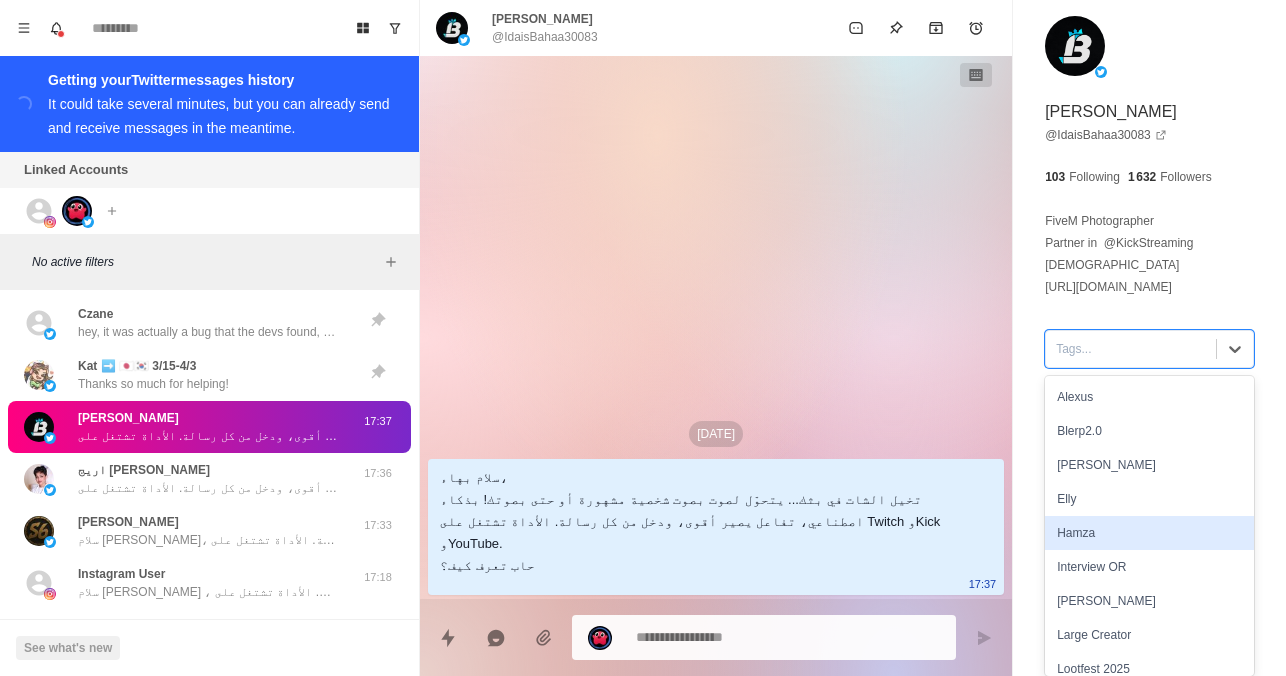click on "Hamza" at bounding box center (1149, 533) 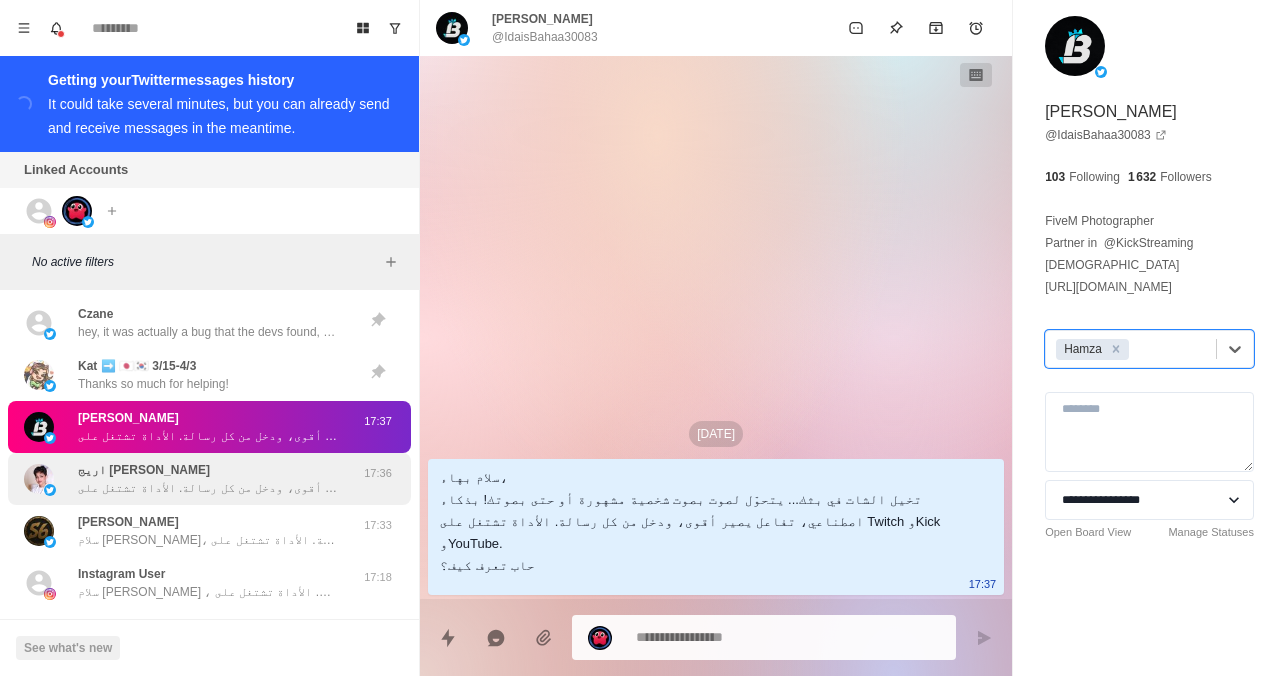 scroll, scrollTop: 0, scrollLeft: 0, axis: both 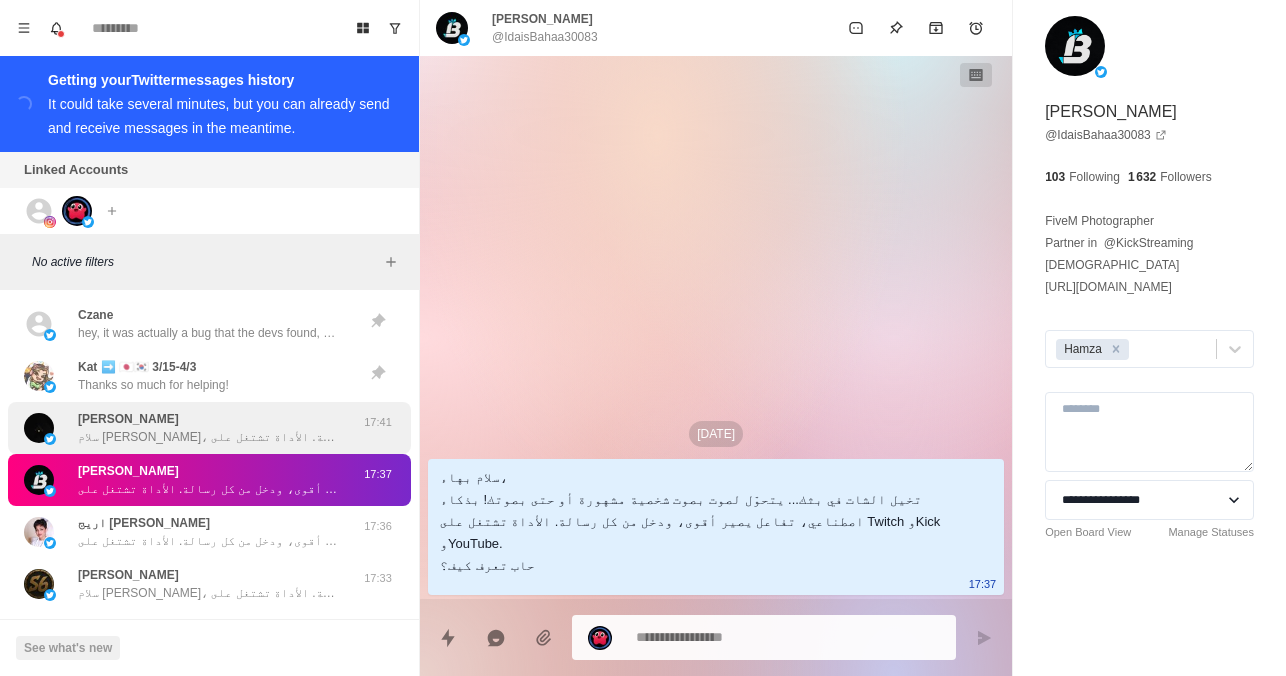 click on "Abdulrhman [PERSON_NAME]،
تخيل الشات في بثك... يتحوّل لصوت بصوت شخصية مشهورة أو حتى بصوتك! بذكاء اصطناعي، تفاعل يصير أقوى، ودخل من كل رسالة. الأداة تشتغل على Twitch وKick وYouTube.
حاب تعرف كيف؟" at bounding box center [208, 428] 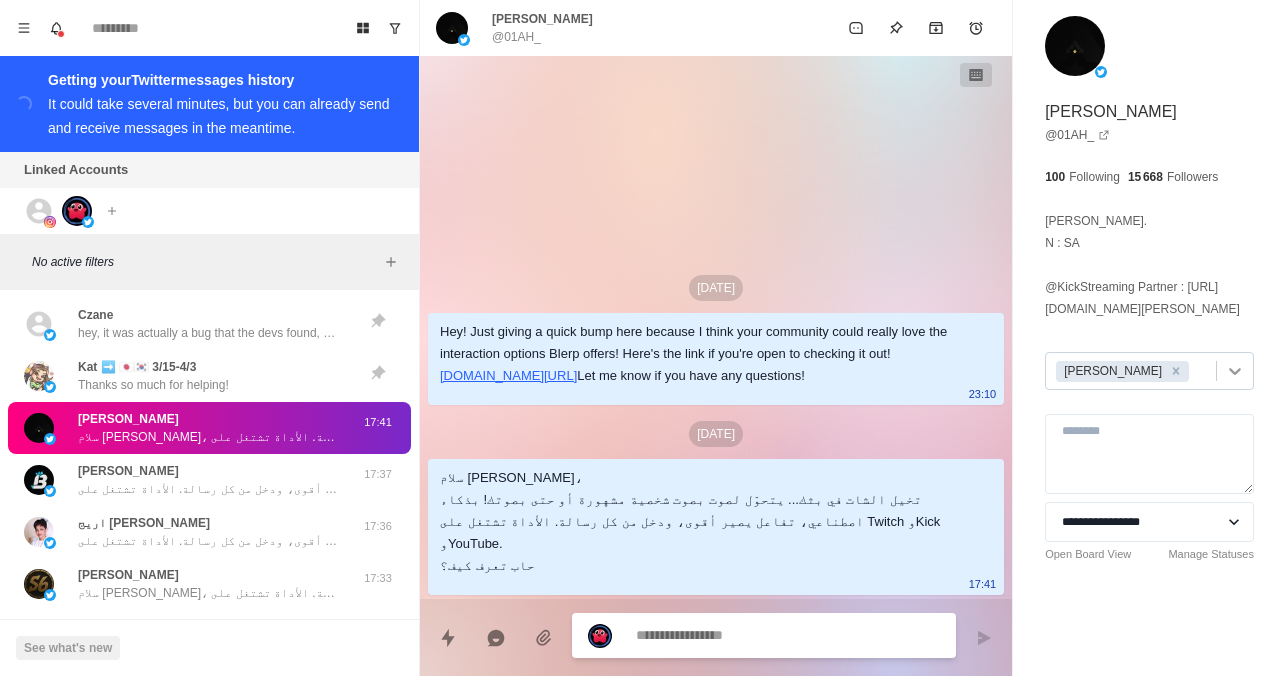 click 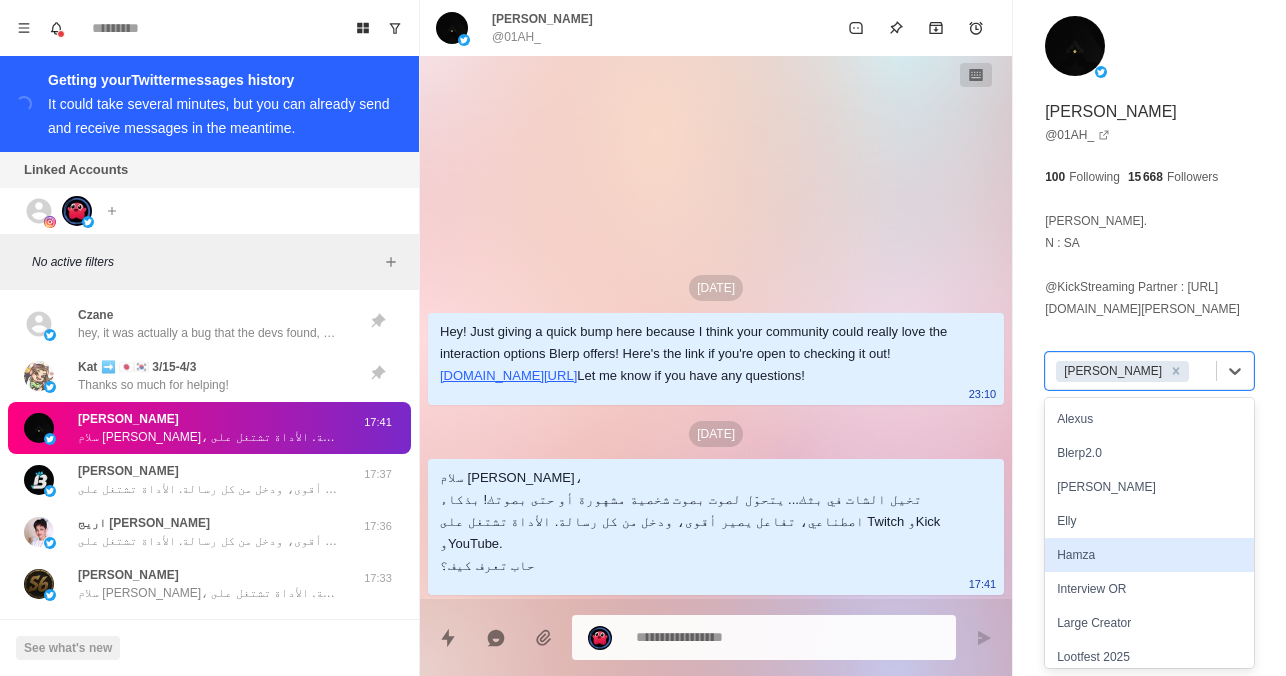 click on "Hamza" at bounding box center (1149, 555) 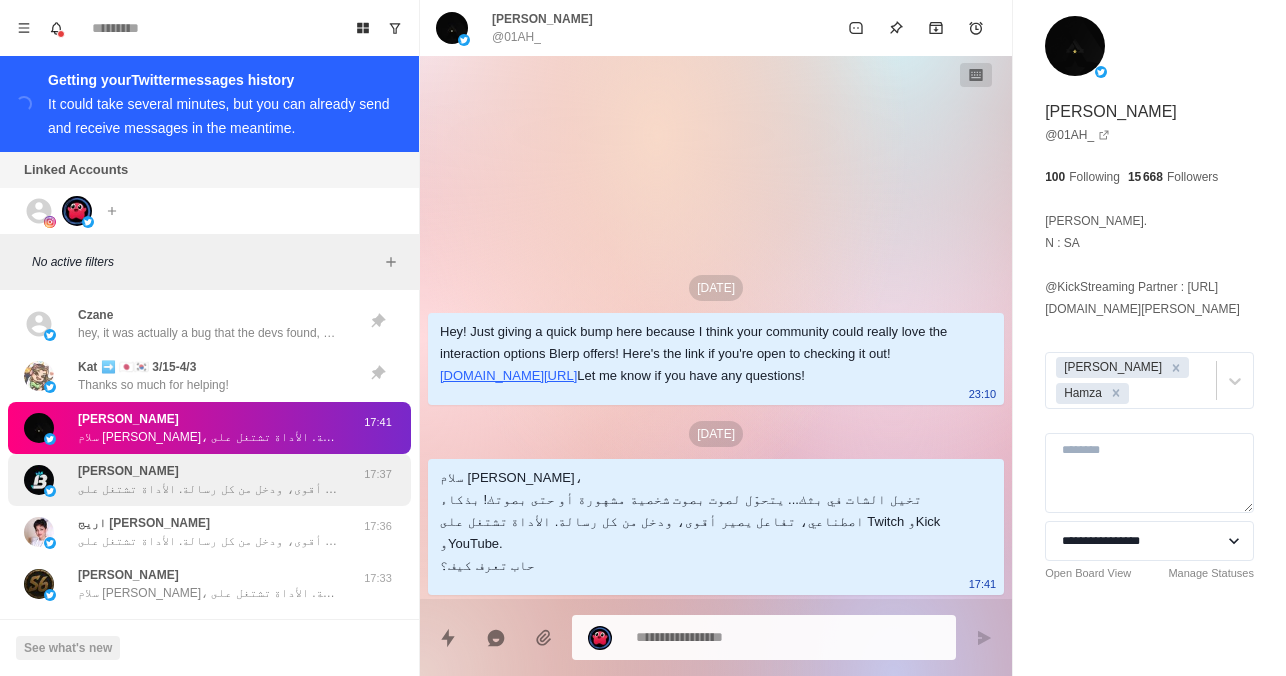 click on "[PERSON_NAME]،
تخيل الشات في بثك... يتحوّل لصوت بصوت شخصية مشهورة أو حتى بصوتك! بذكاء اصطناعي، تفاعل يصير أقوى، ودخل من كل رسالة. الأداة تشتغل على Twitch وKick وYouTube.
حاب تعرف كيف؟" at bounding box center (208, 480) 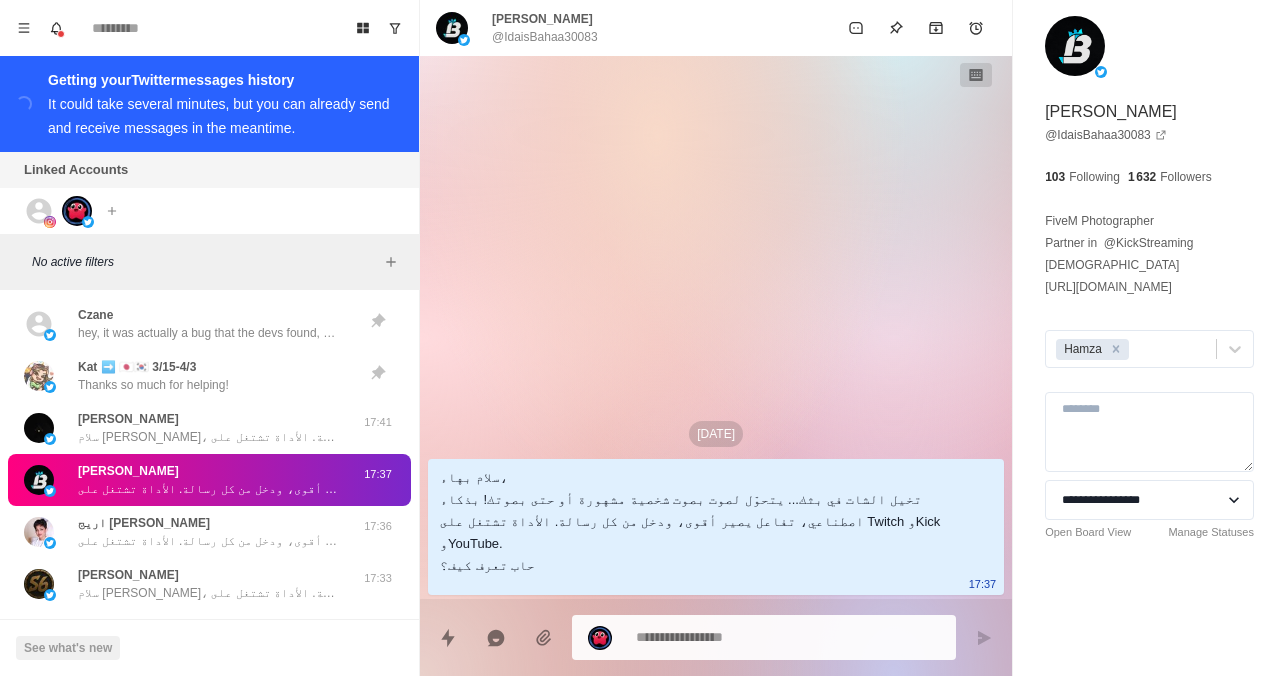 click on "[PERSON_NAME]،
تخيل الشات في بثك... يتحوّل لصوت بصوت شخصية مشهورة أو حتى بصوتك! بذكاء اصطناعي، تفاعل يصير أقوى، ودخل من كل رسالة. الأداة تشتغل على Twitch وKick وYouTube.
حاب تعرف كيف؟ 17:37" at bounding box center (209, 480) 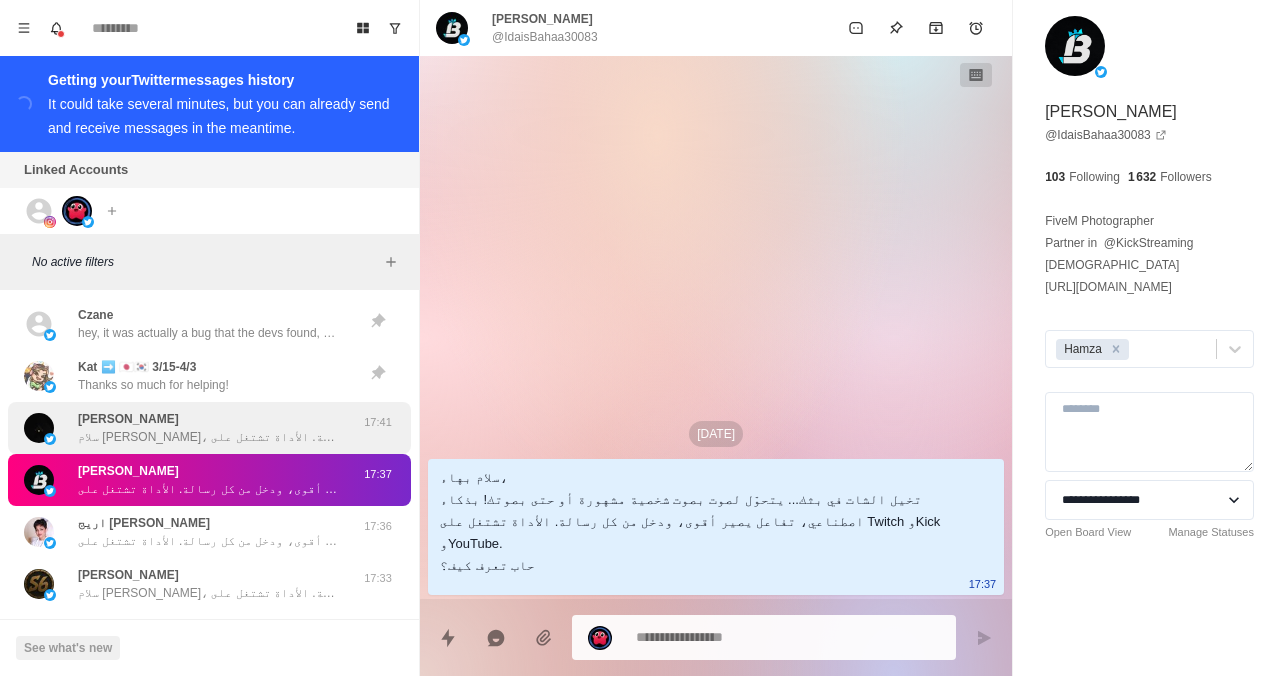 click on "سلام [PERSON_NAME]،
تخيل الشات في بثك... يتحوّل لصوت بصوت شخصية مشهورة أو حتى بصوتك! بذكاء اصطناعي، تفاعل يصير أقوى، ودخل من كل رسالة. الأداة تشتغل على Twitch وKick وYouTube.
حاب تعرف كيف؟" at bounding box center (208, 437) 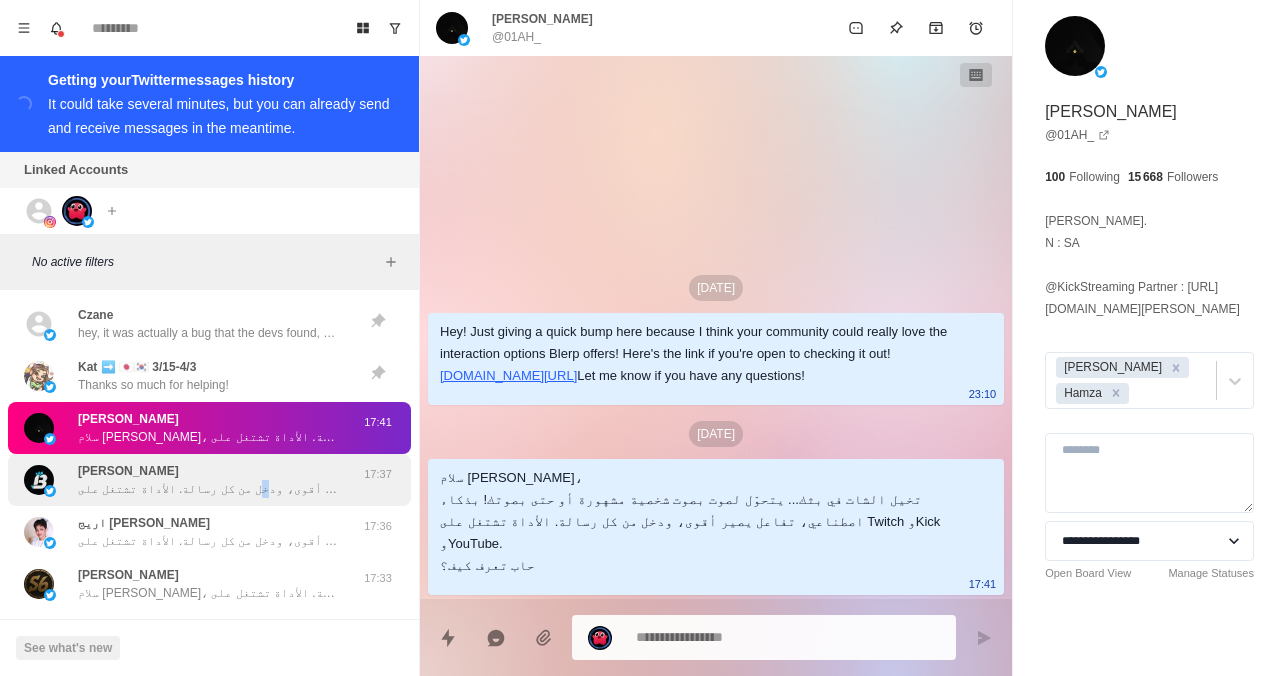 click on "[PERSON_NAME]،
تخيل الشات في بثك... يتحوّل لصوت بصوت شخصية مشهورة أو حتى بصوتك! بذكاء اصطناعي، تفاعل يصير أقوى، ودخل من كل رسالة. الأداة تشتغل على Twitch وKick وYouTube.
حاب تعرف كيف؟" at bounding box center (208, 480) 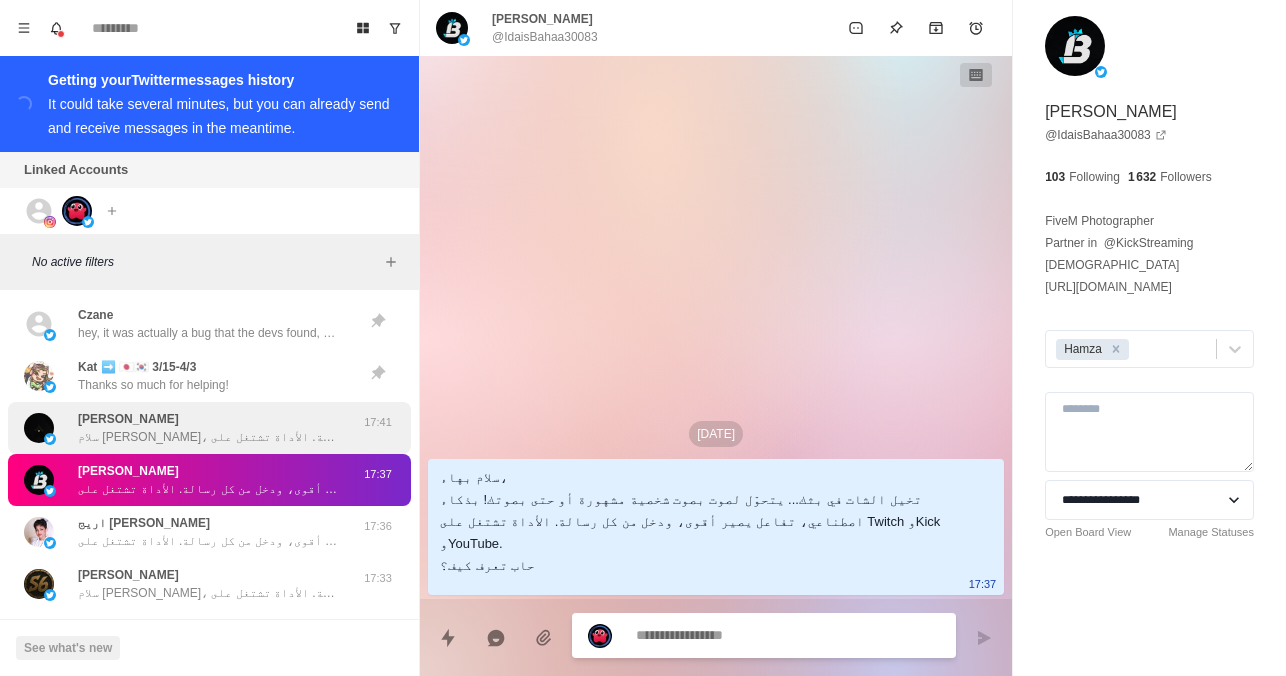 click on "سلام [PERSON_NAME]،
تخيل الشات في بثك... يتحوّل لصوت بصوت شخصية مشهورة أو حتى بصوتك! بذكاء اصطناعي، تفاعل يصير أقوى، ودخل من كل رسالة. الأداة تشتغل على Twitch وKick وYouTube.
حاب تعرف كيف؟" at bounding box center [208, 437] 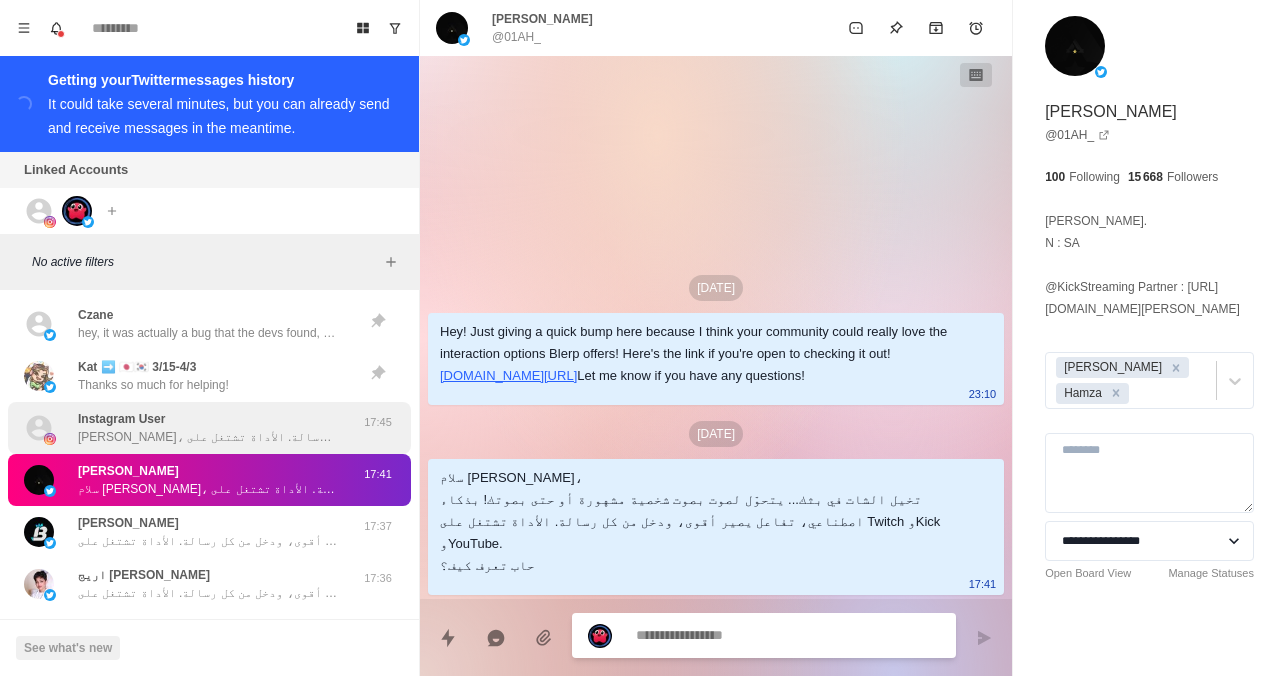 click on "Instagram User [PERSON_NAME]،
تخيل الشات في بثك... يتحوّل لصوت بصوت شخصية مشهورة أو حتى بصوتك! بذكاء اصطناعي، تفاعل يصير أقوى، ودخل من كل رسالة. الأداة تشتغل على Twitch وKick وYouTube.
حاب تعرف كيف؟" at bounding box center [208, 428] 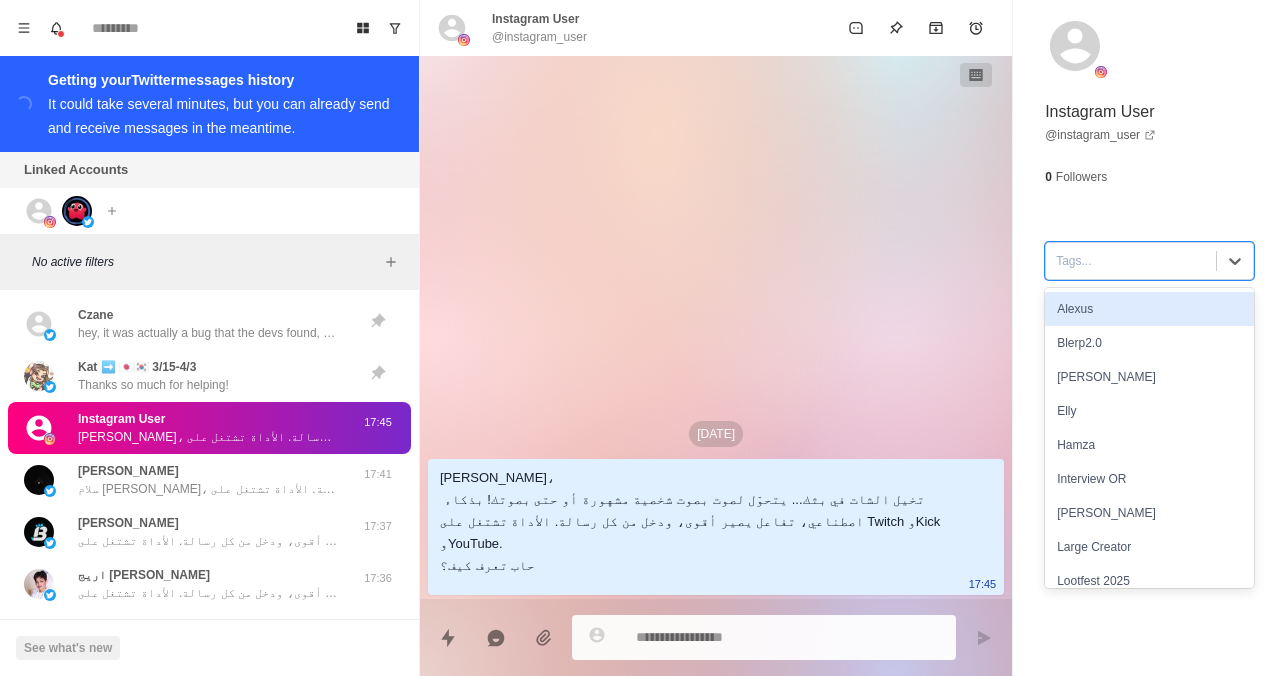 click at bounding box center (1131, 261) 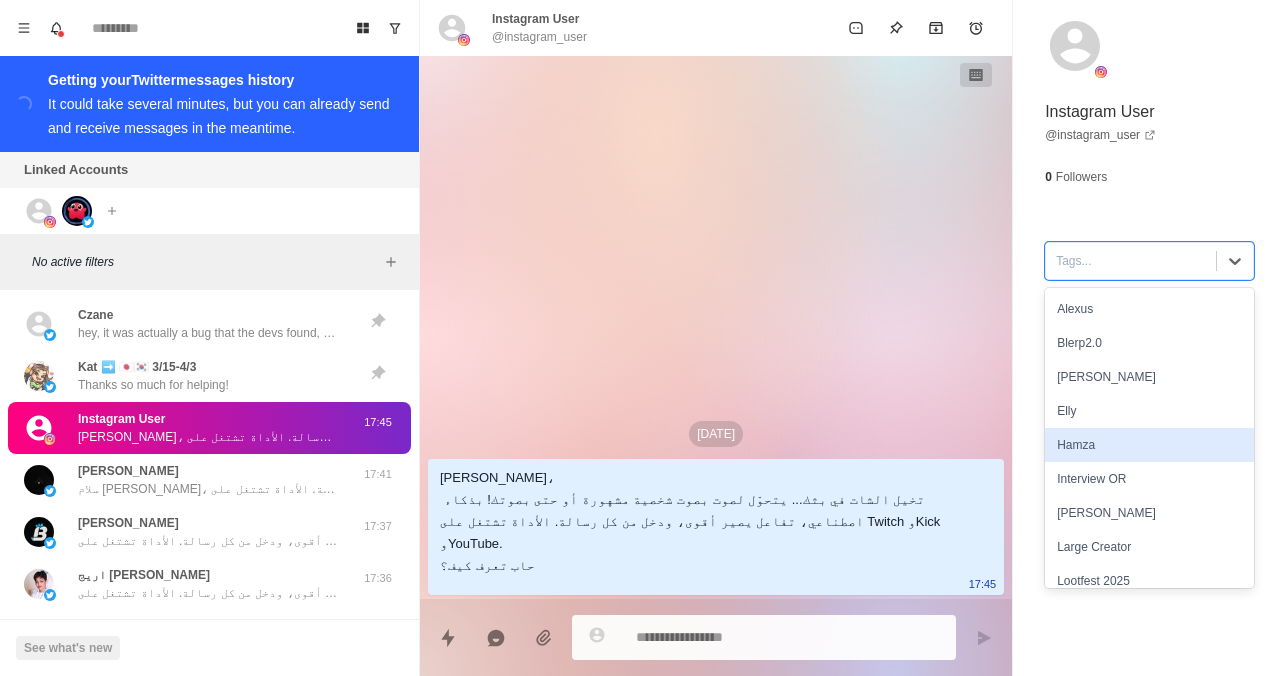 click on "Hamza" at bounding box center [1149, 445] 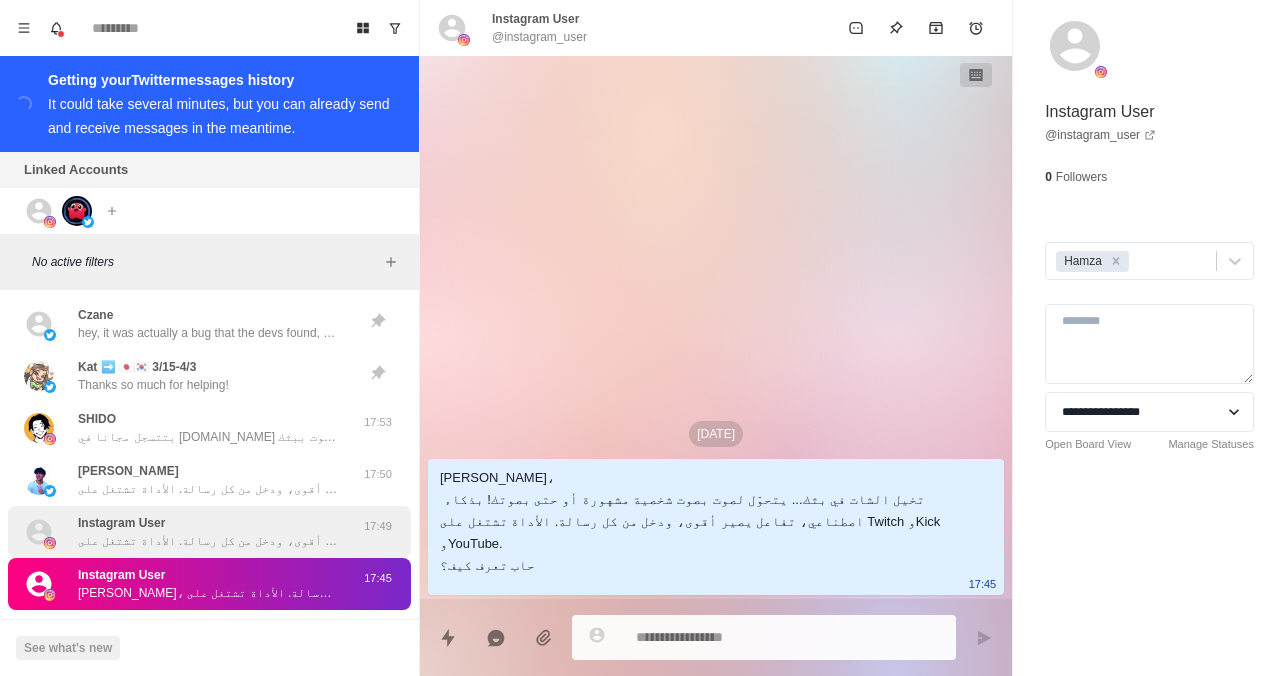 click on "Instagram User سلام نور،
تخيل الشات في بثك... يتحوّل لصوت بصوت شخصية مشهورة أو حتى بصوتك! بذكاء اصطناعي، تفاعل يصير أقوى، ودخل من كل رسالة. الأداة تشتغل على Twitch وKick وYouTube.
حاب تعرف كيف؟" at bounding box center [208, 532] 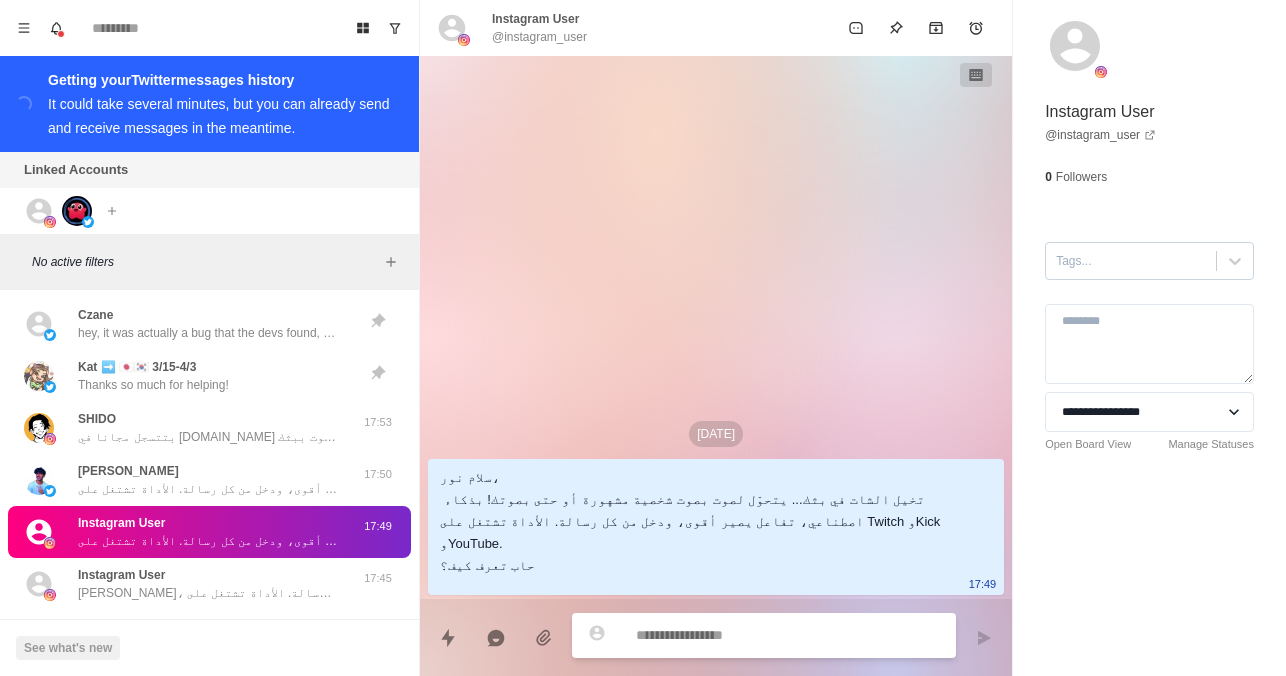 click at bounding box center [1131, 261] 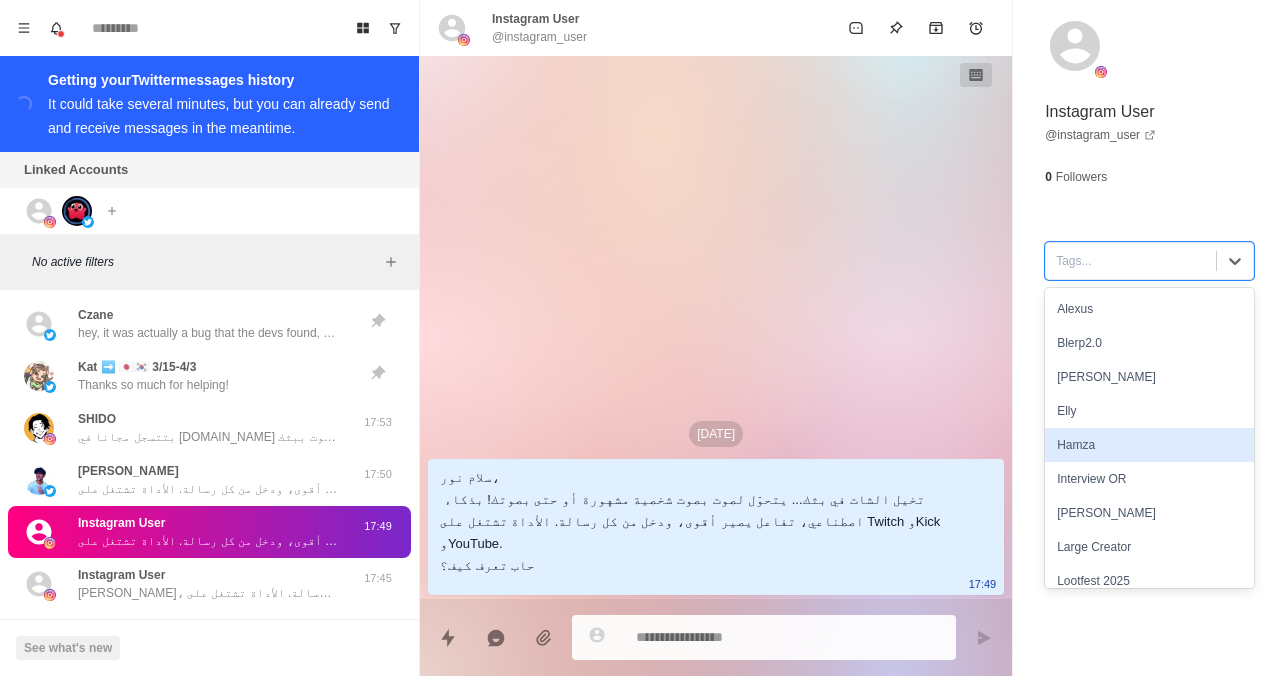 click on "Hamza" at bounding box center [1149, 445] 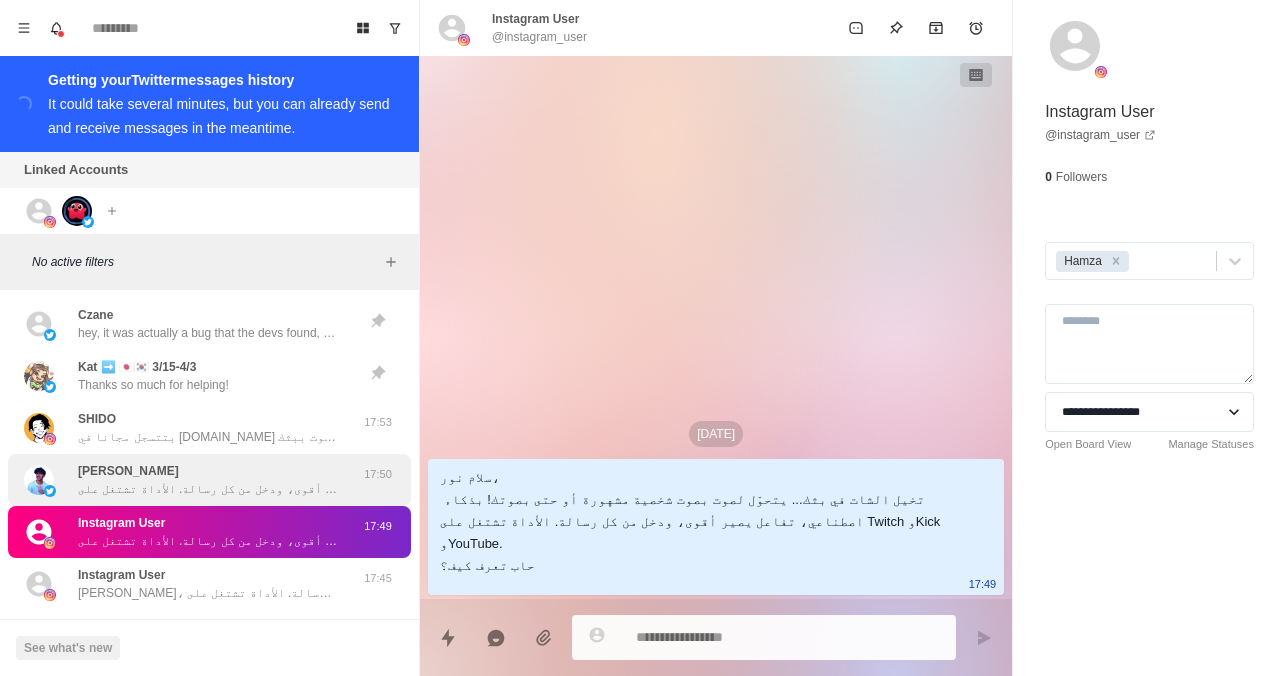 click on "[PERSON_NAME] سلام حمود،
تخيل الشات في بثك... يتحوّل لصوت بصوت شخصية مشهورة أو حتى بصوتك! بذكاء اصطناعي، تفاعل يصير أقوى، ودخل من كل رسالة. الأداة تشتغل على Twitch وKick وYouTube.
حاب تعرف كيف؟" at bounding box center [208, 480] 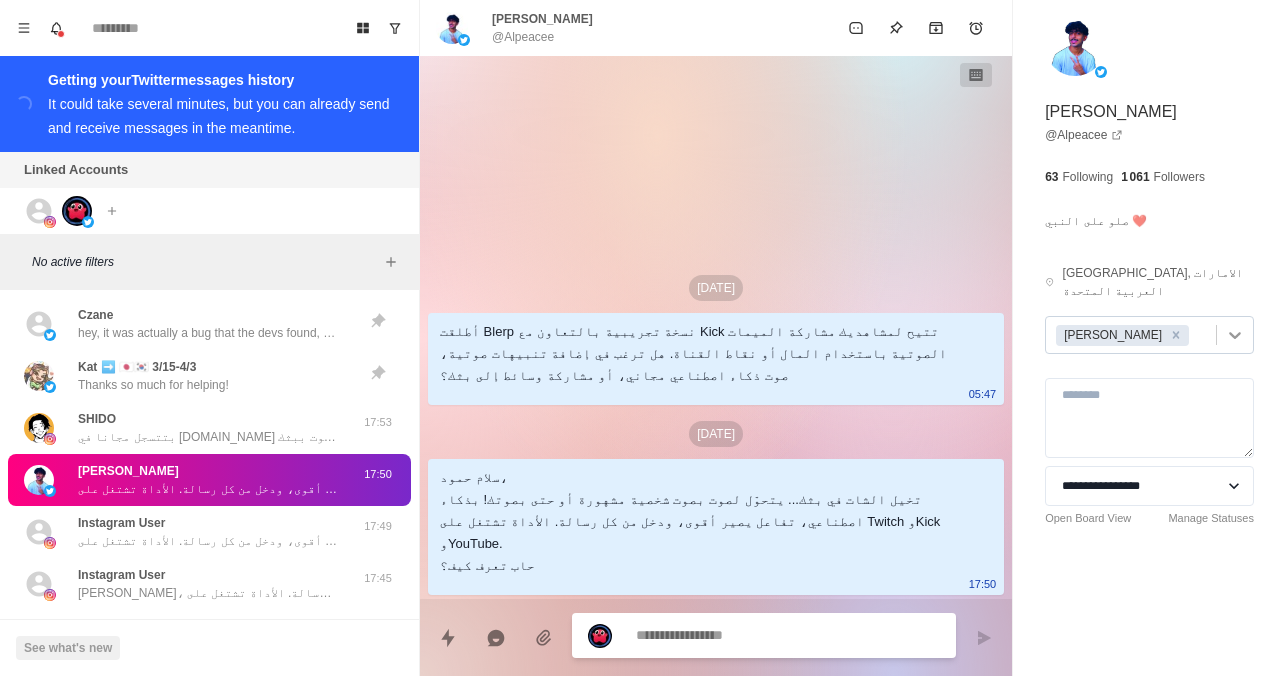 click 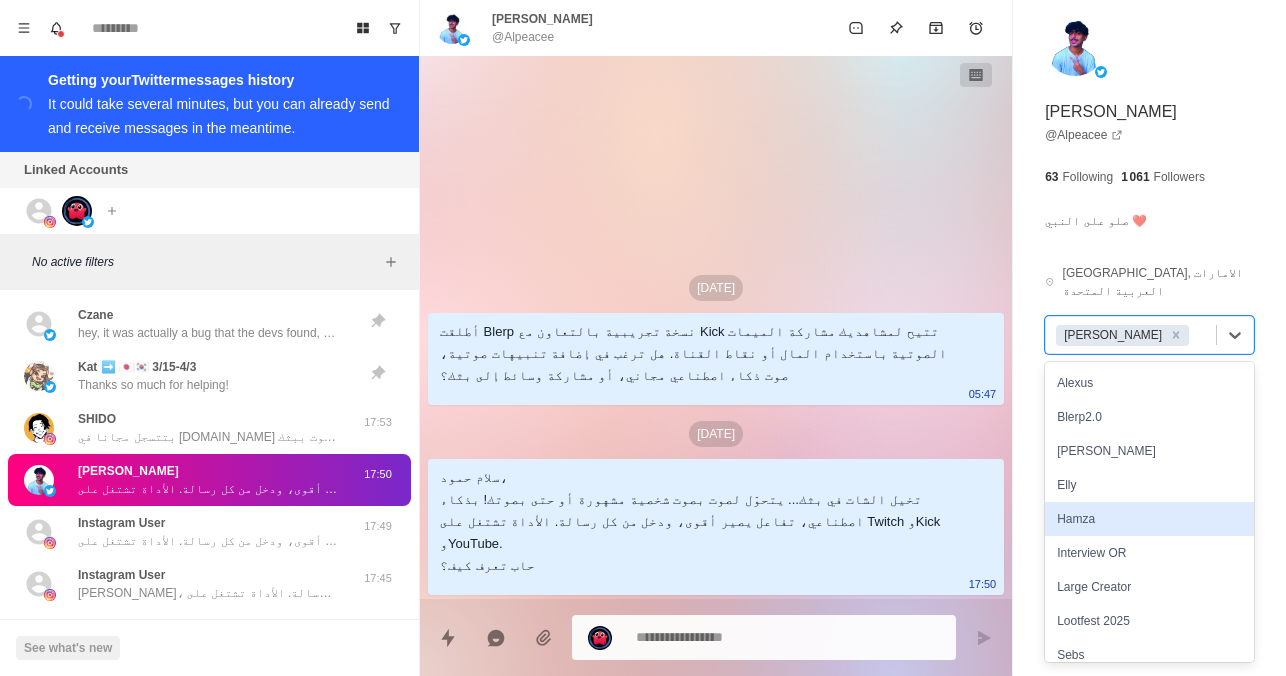 click on "Hamza" at bounding box center (1149, 519) 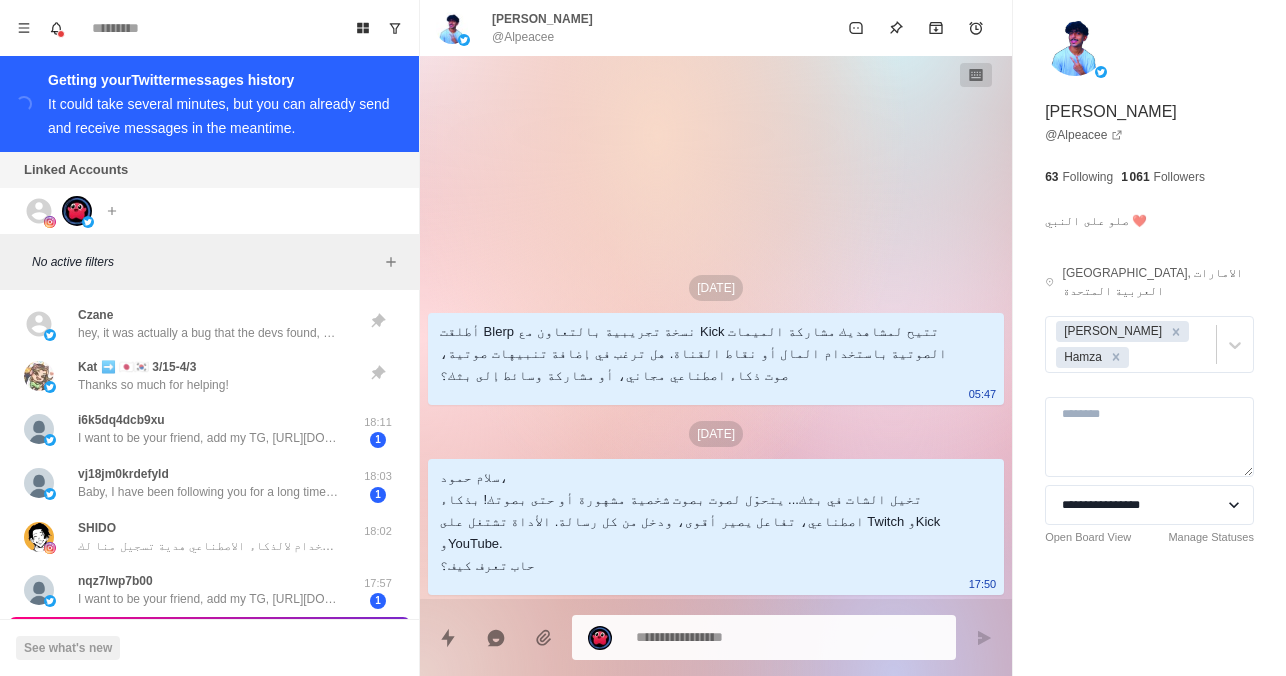 type on "*" 